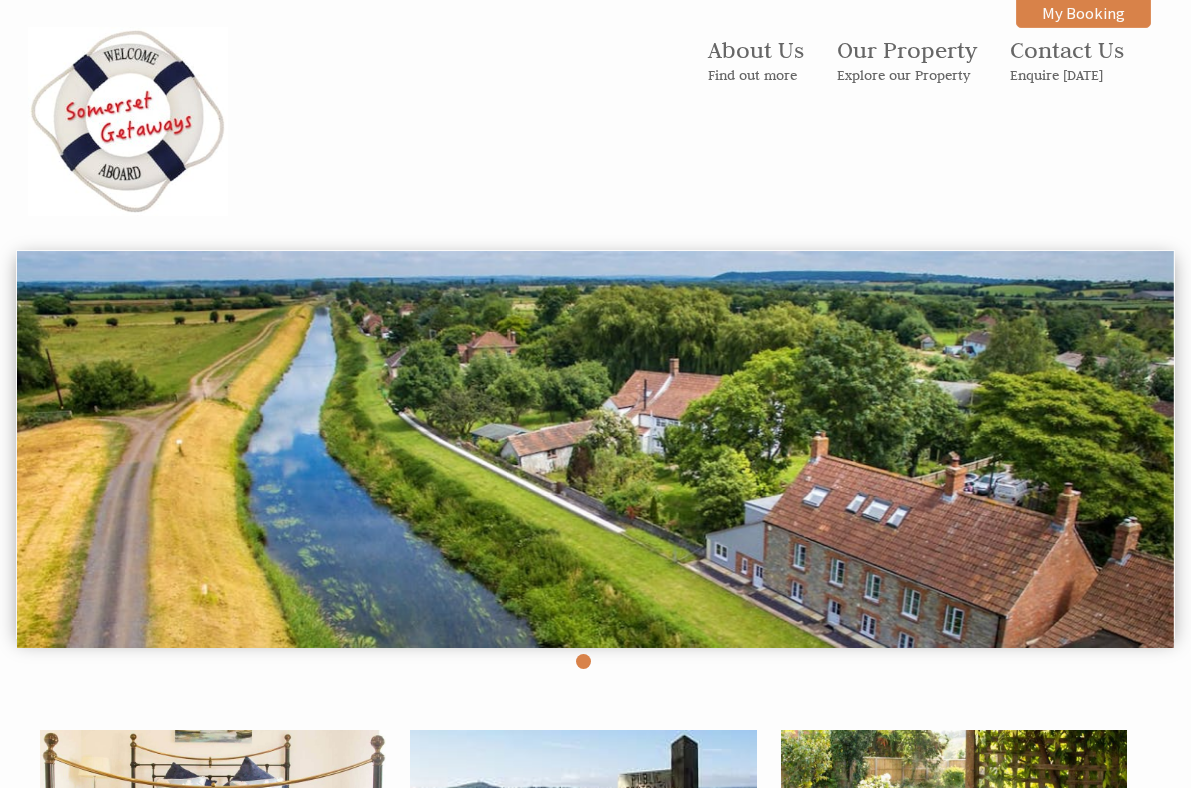 scroll, scrollTop: 1457, scrollLeft: 0, axis: vertical 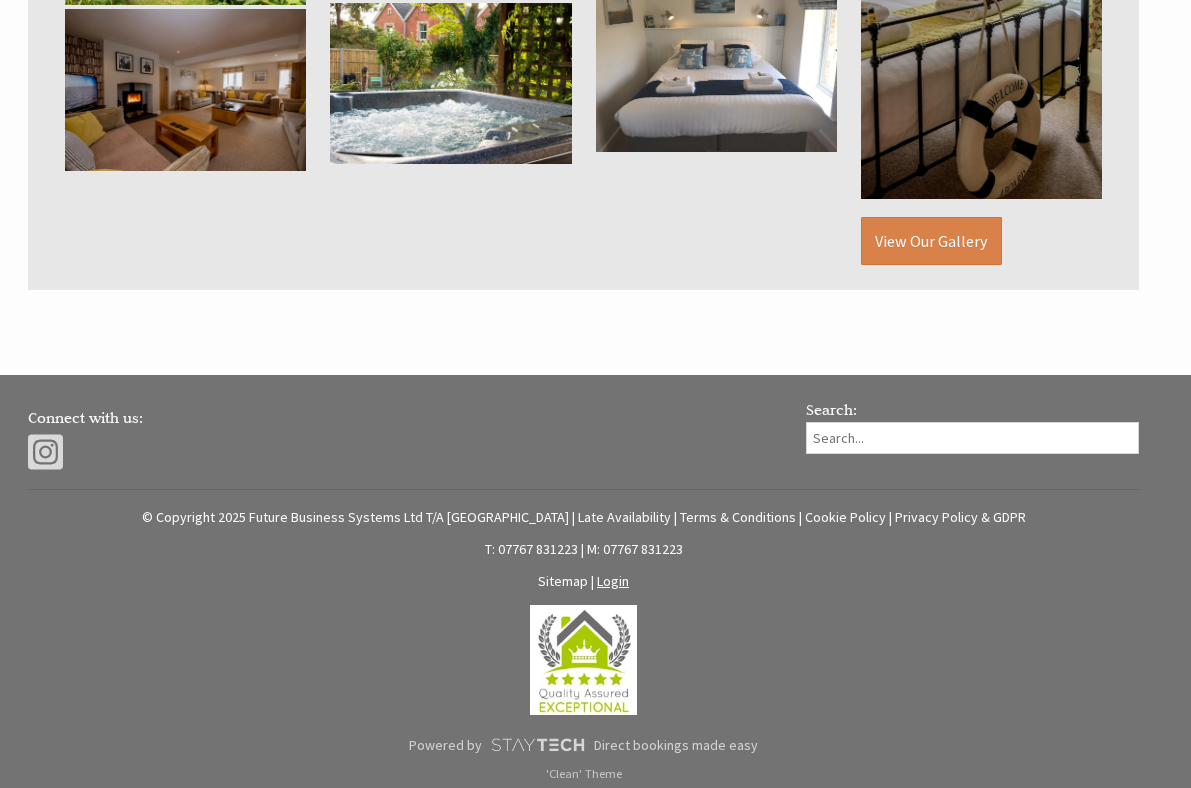 click on "Login" at bounding box center (613, 581) 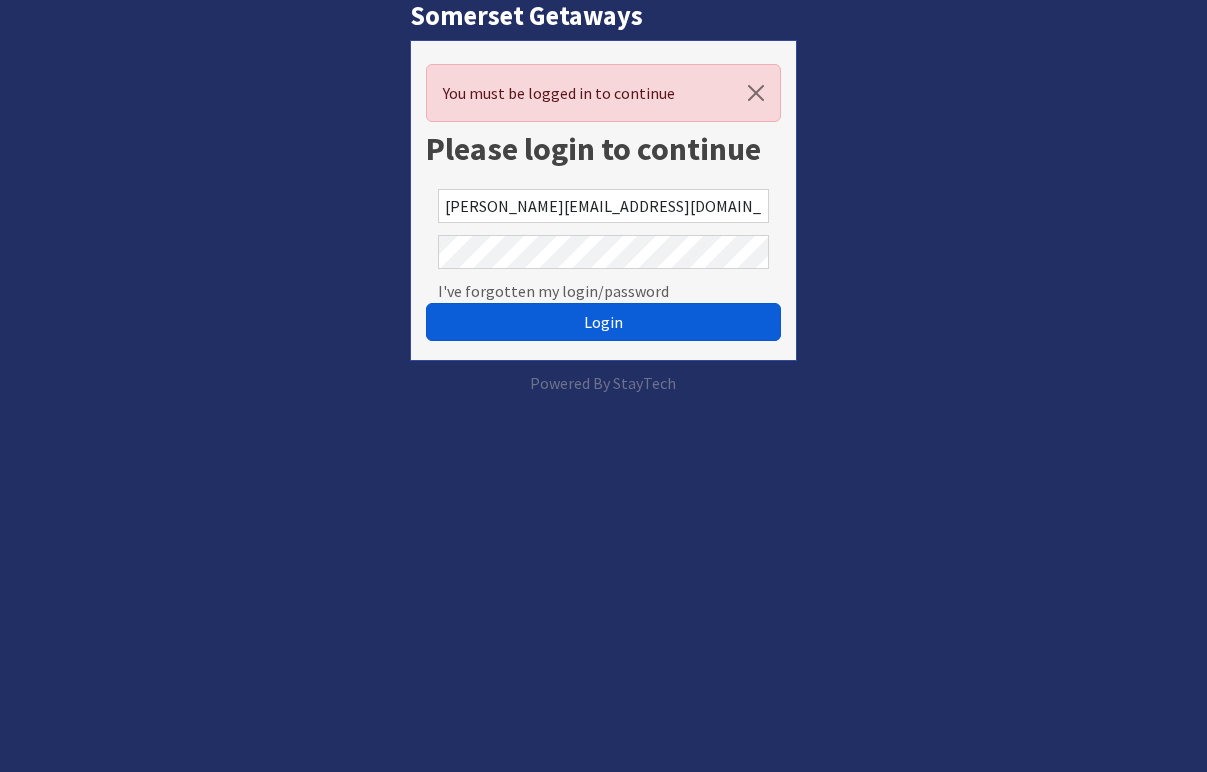 scroll, scrollTop: 0, scrollLeft: 0, axis: both 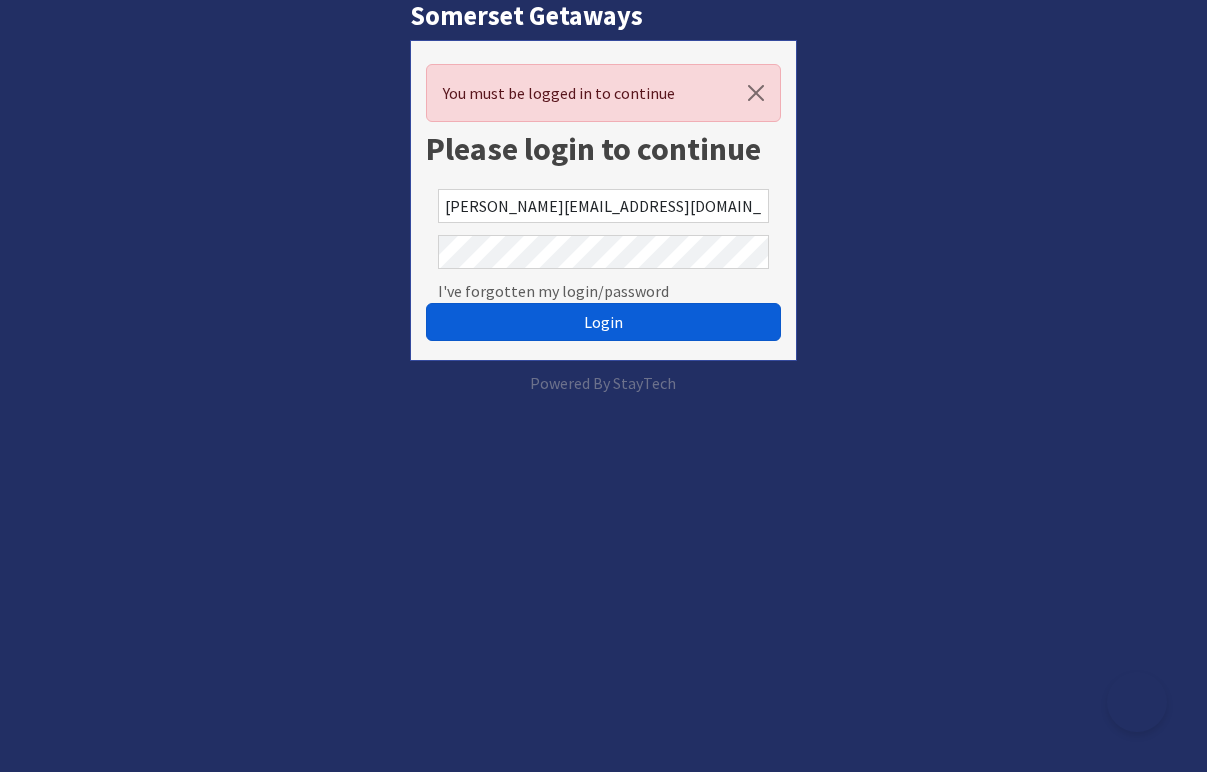 click on "Login" at bounding box center [603, 322] 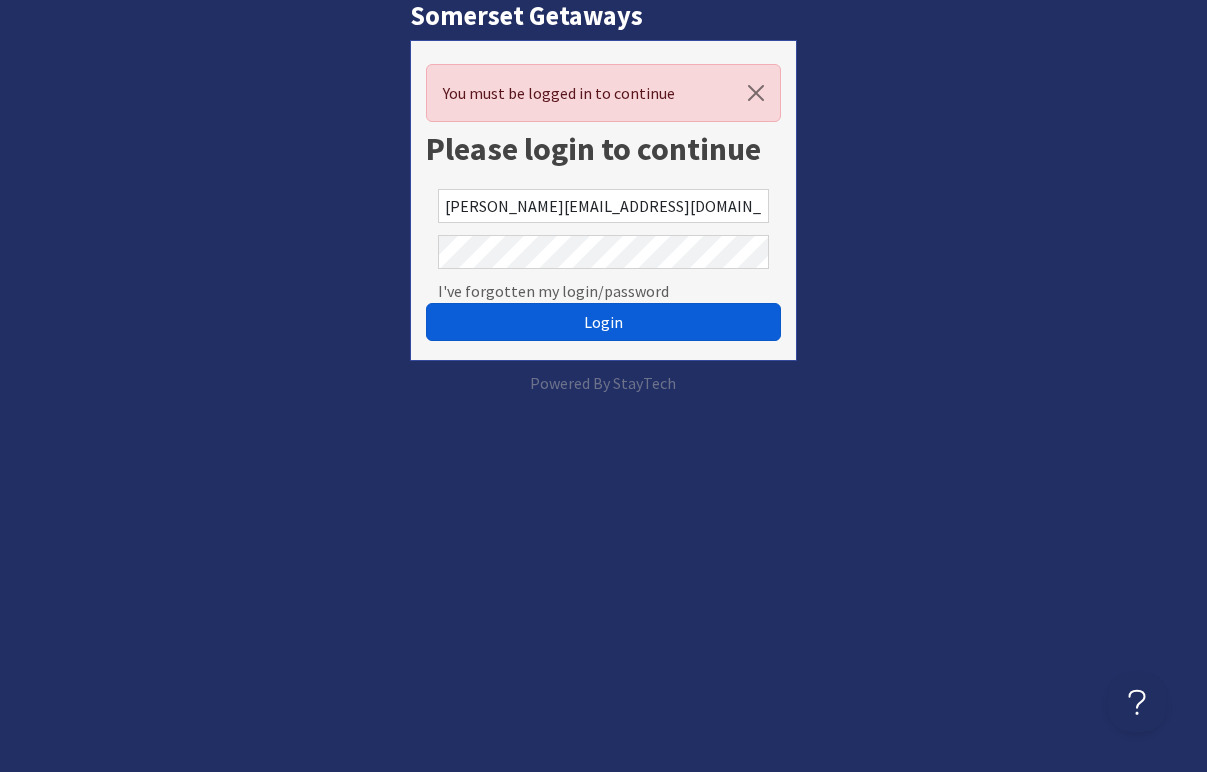 scroll, scrollTop: 0, scrollLeft: 0, axis: both 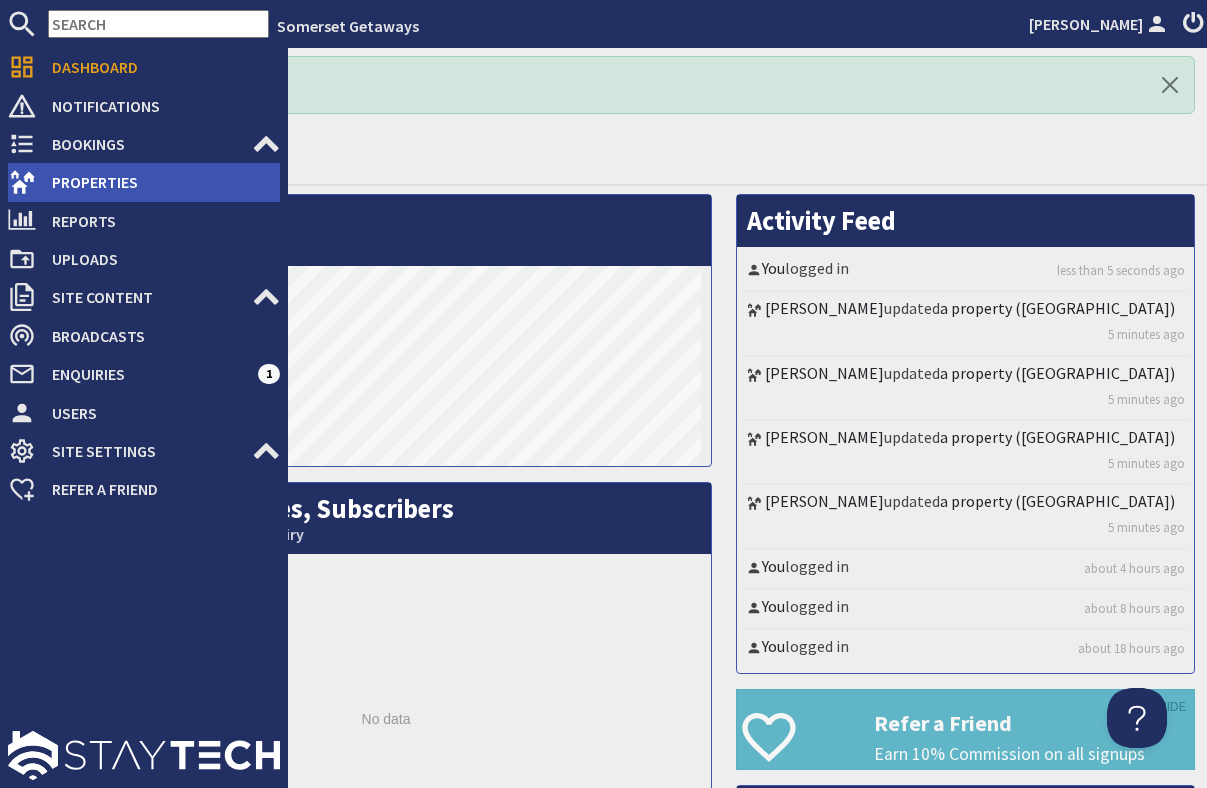 click on "Properties" at bounding box center [158, 182] 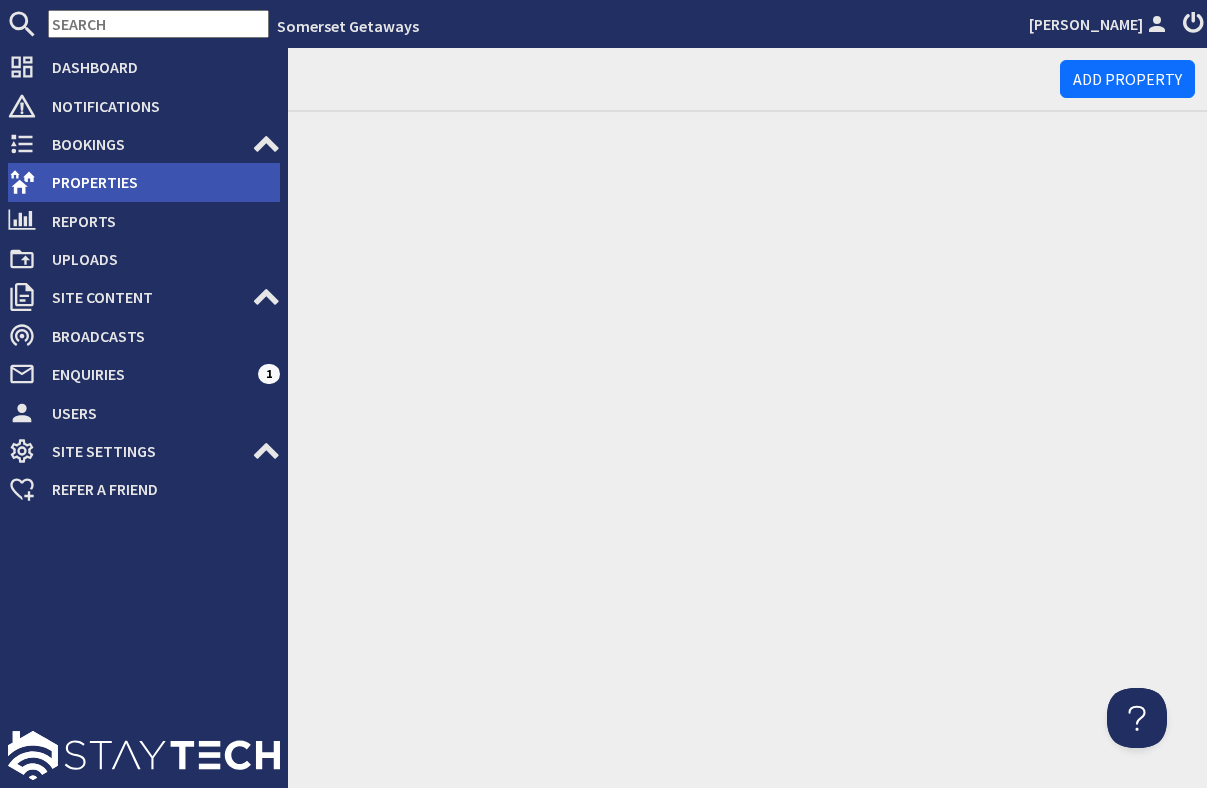 scroll, scrollTop: 0, scrollLeft: 0, axis: both 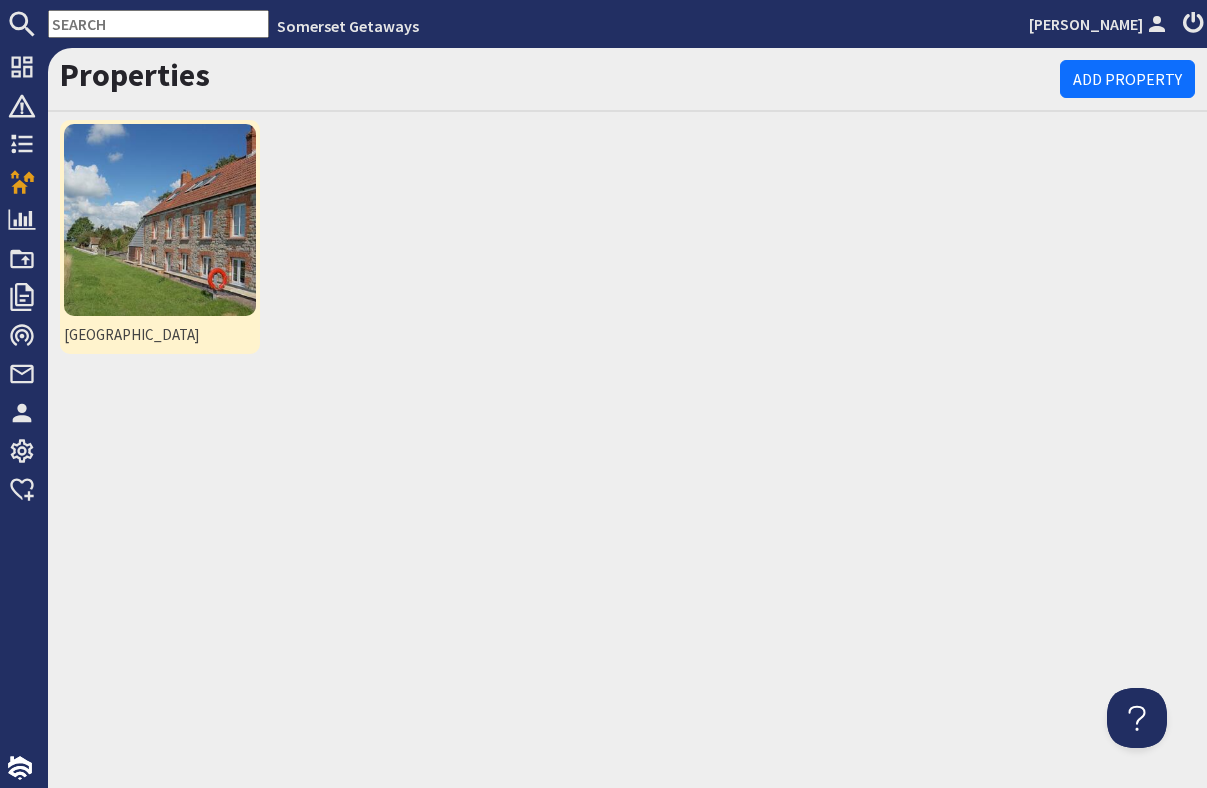 click at bounding box center (160, 220) 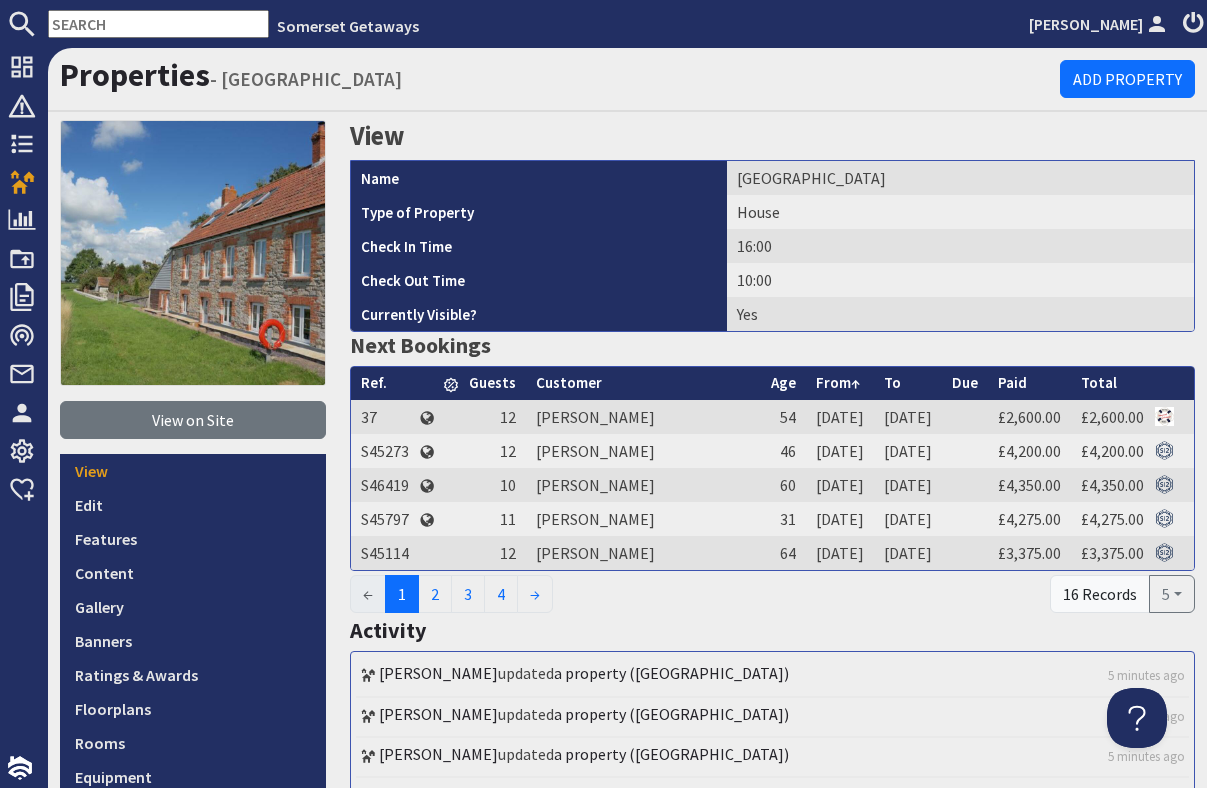 scroll, scrollTop: 0, scrollLeft: 0, axis: both 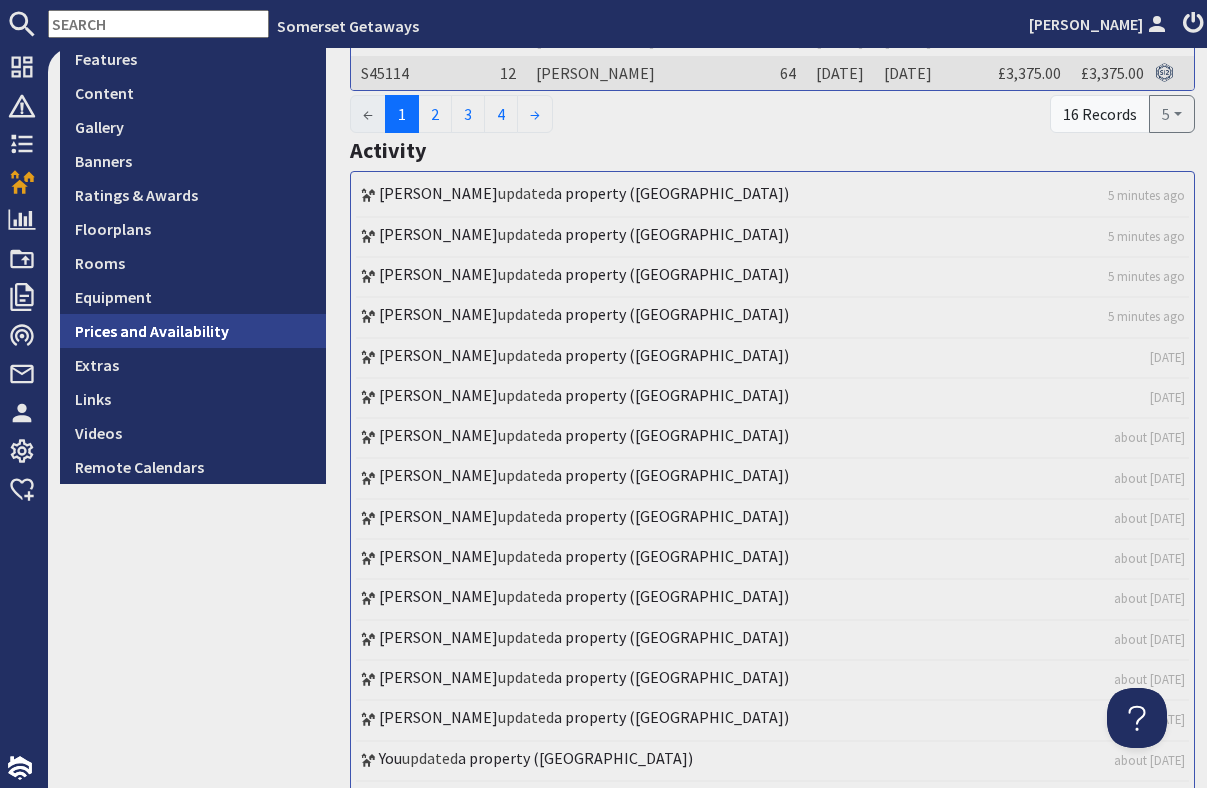 click on "Prices and Availability" at bounding box center (193, 331) 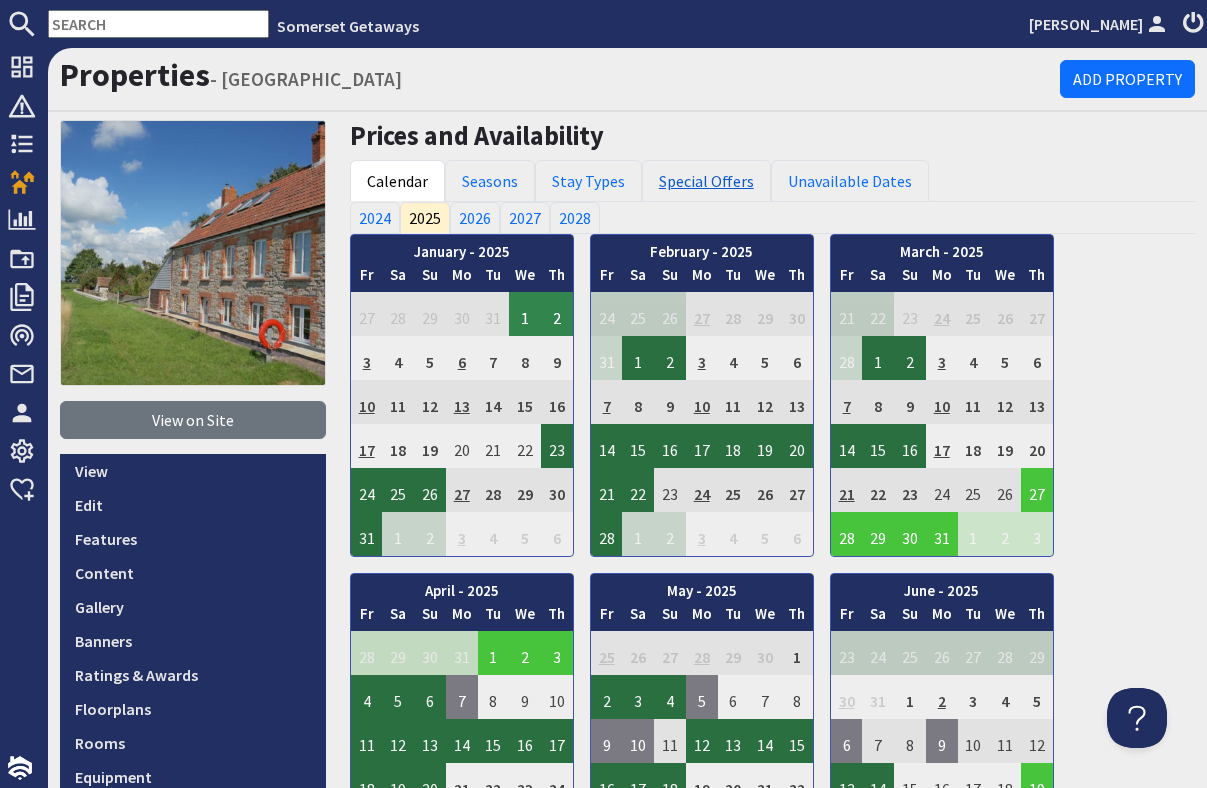 scroll, scrollTop: 0, scrollLeft: 0, axis: both 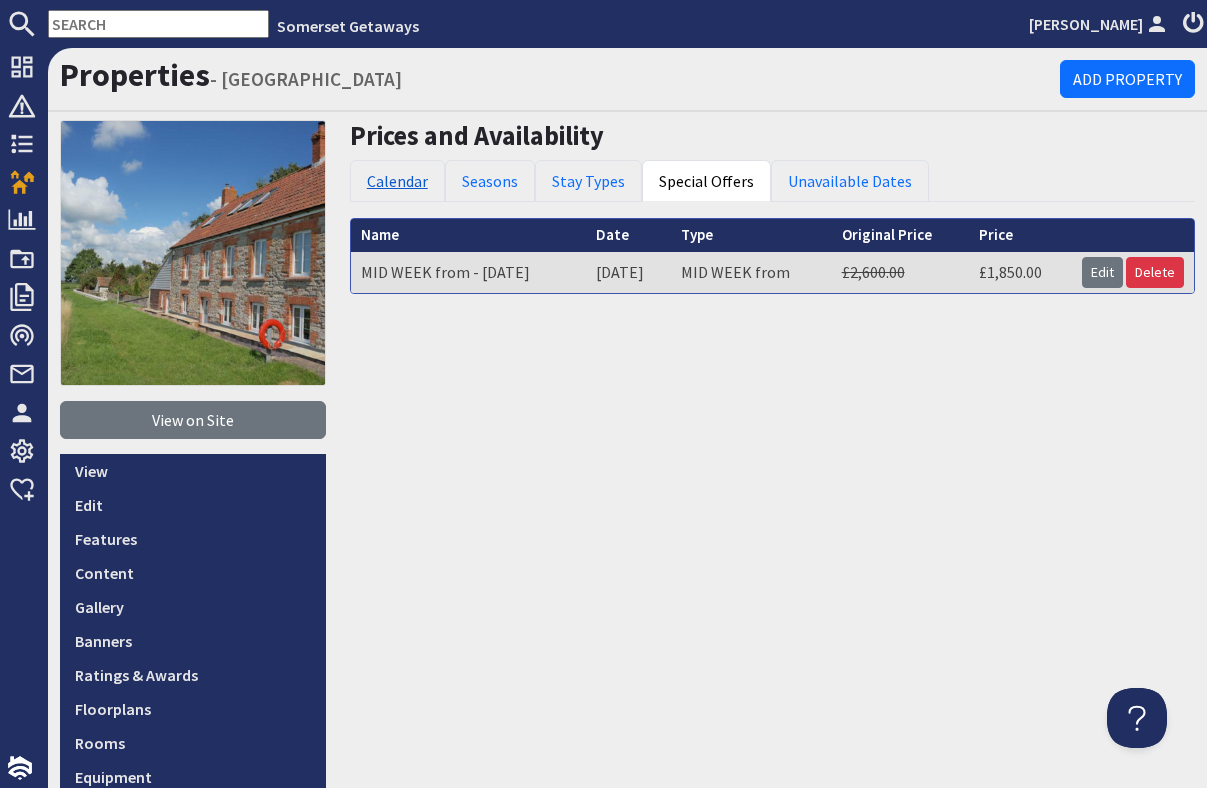 click on "Calendar" at bounding box center (397, 181) 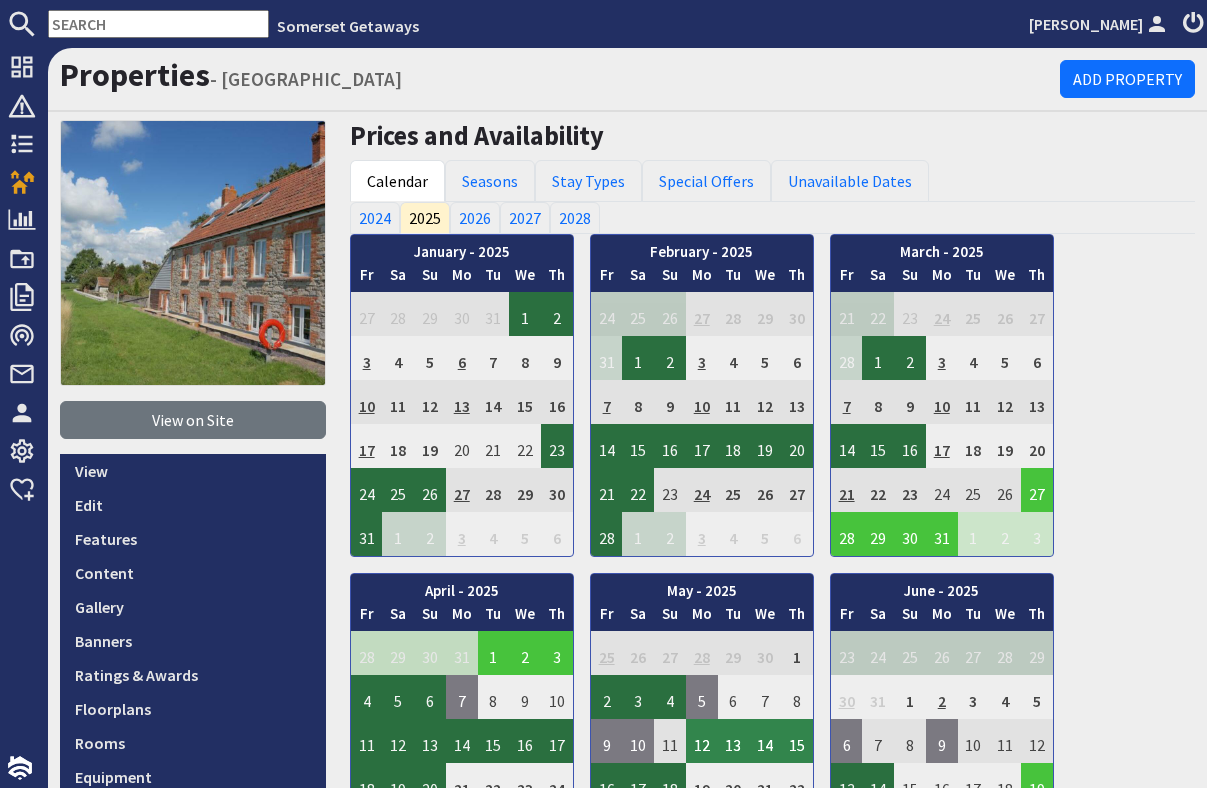 scroll, scrollTop: 360, scrollLeft: 0, axis: vertical 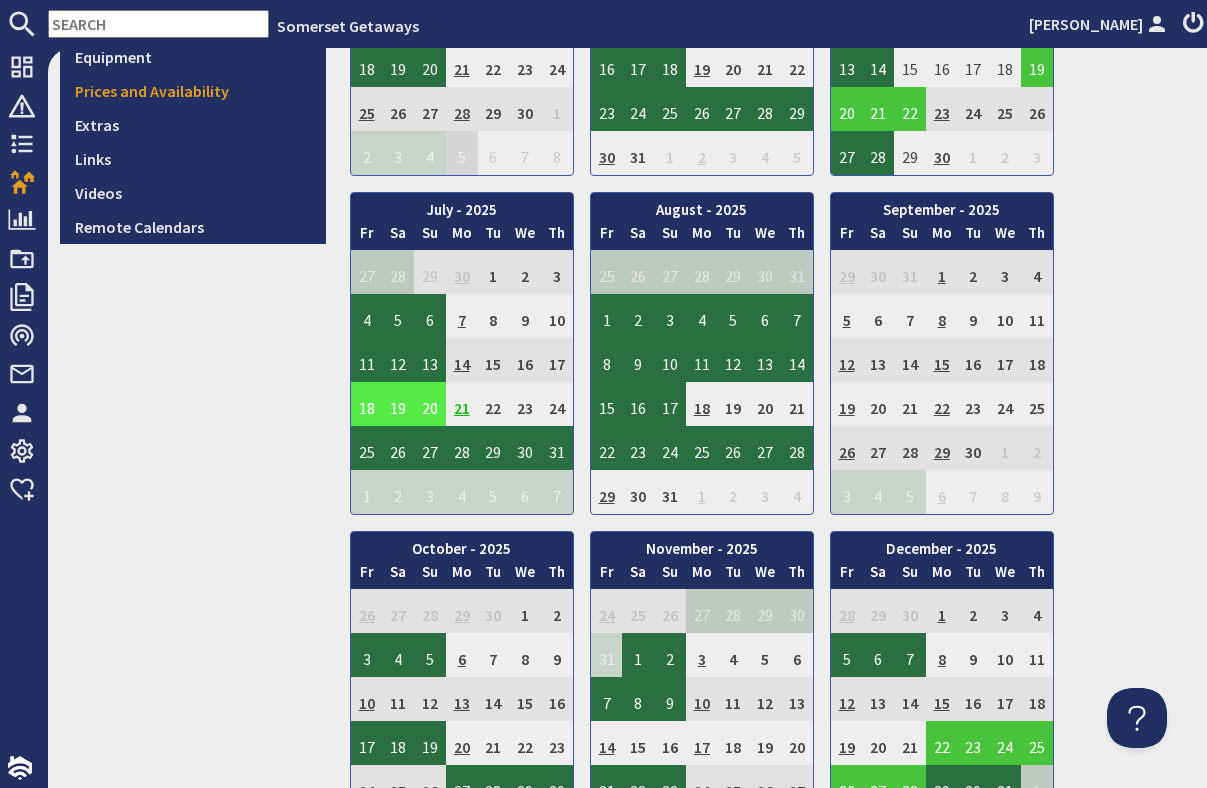 click on "18" at bounding box center (367, 404) 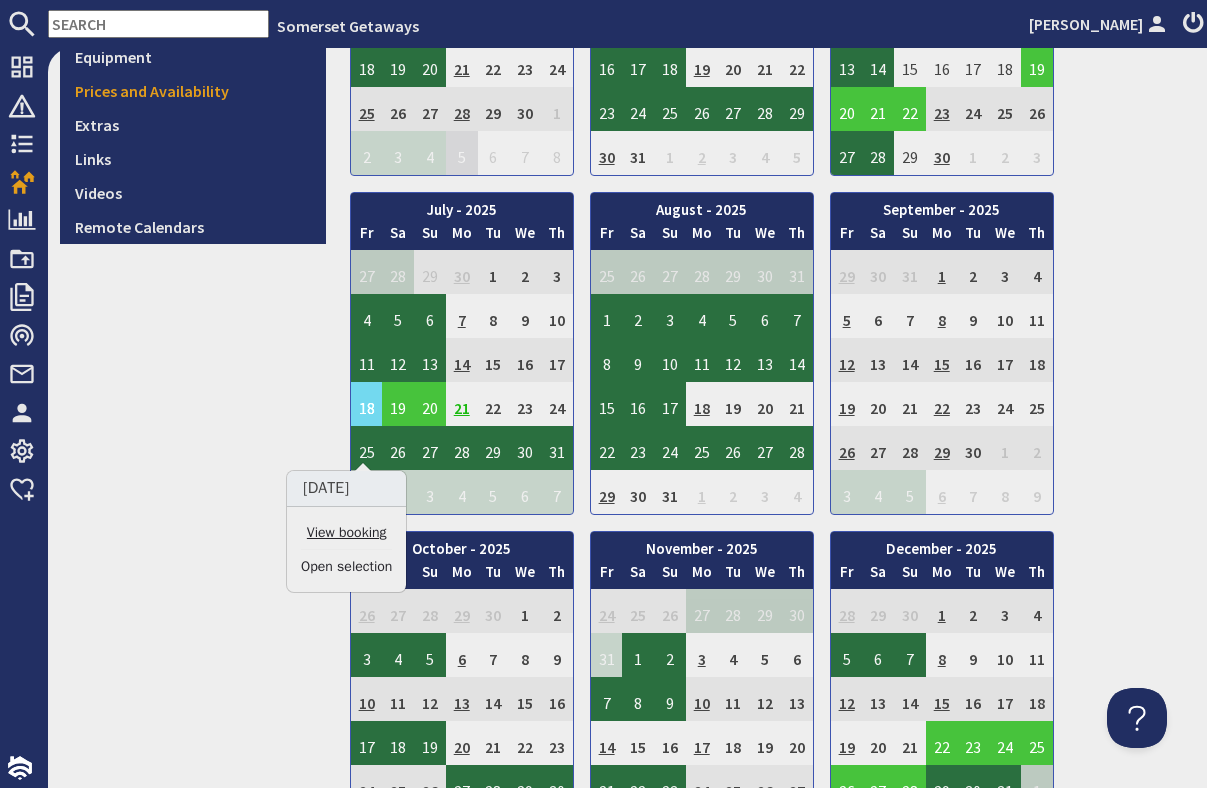 click on "View booking" at bounding box center [346, 532] 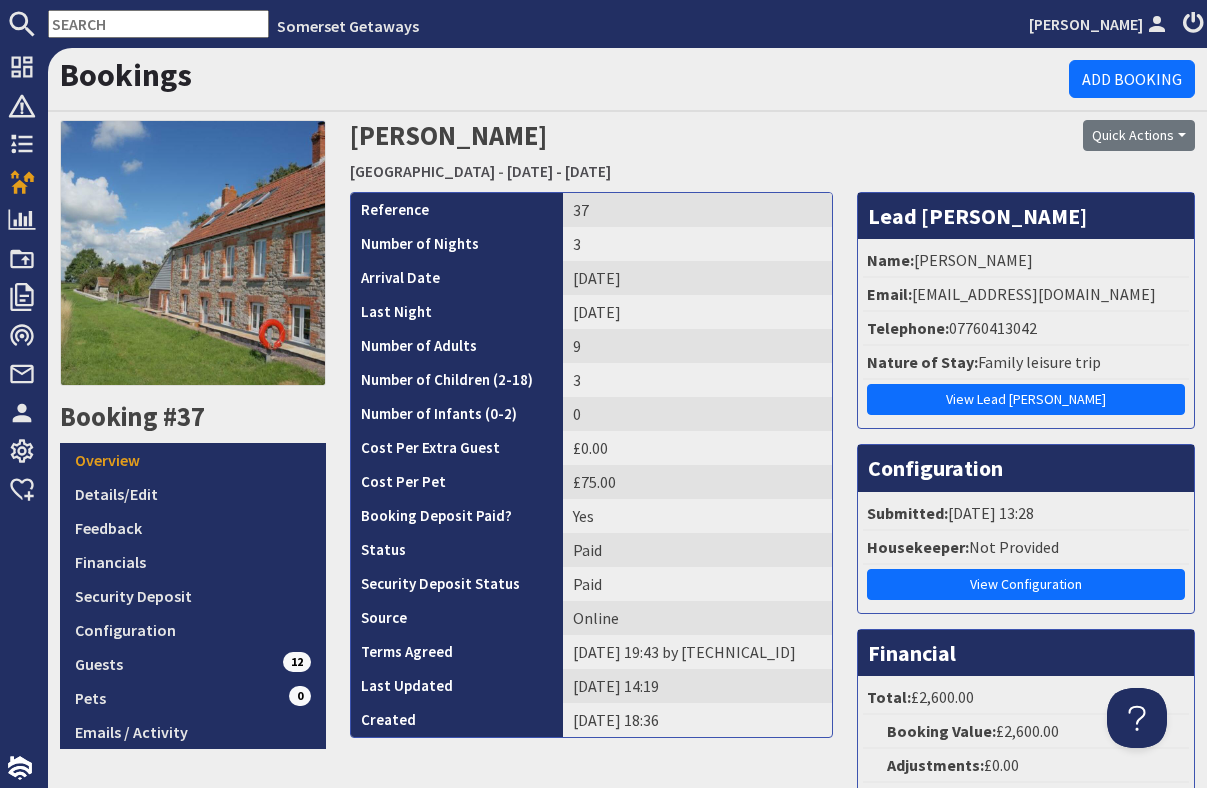 scroll, scrollTop: 0, scrollLeft: 0, axis: both 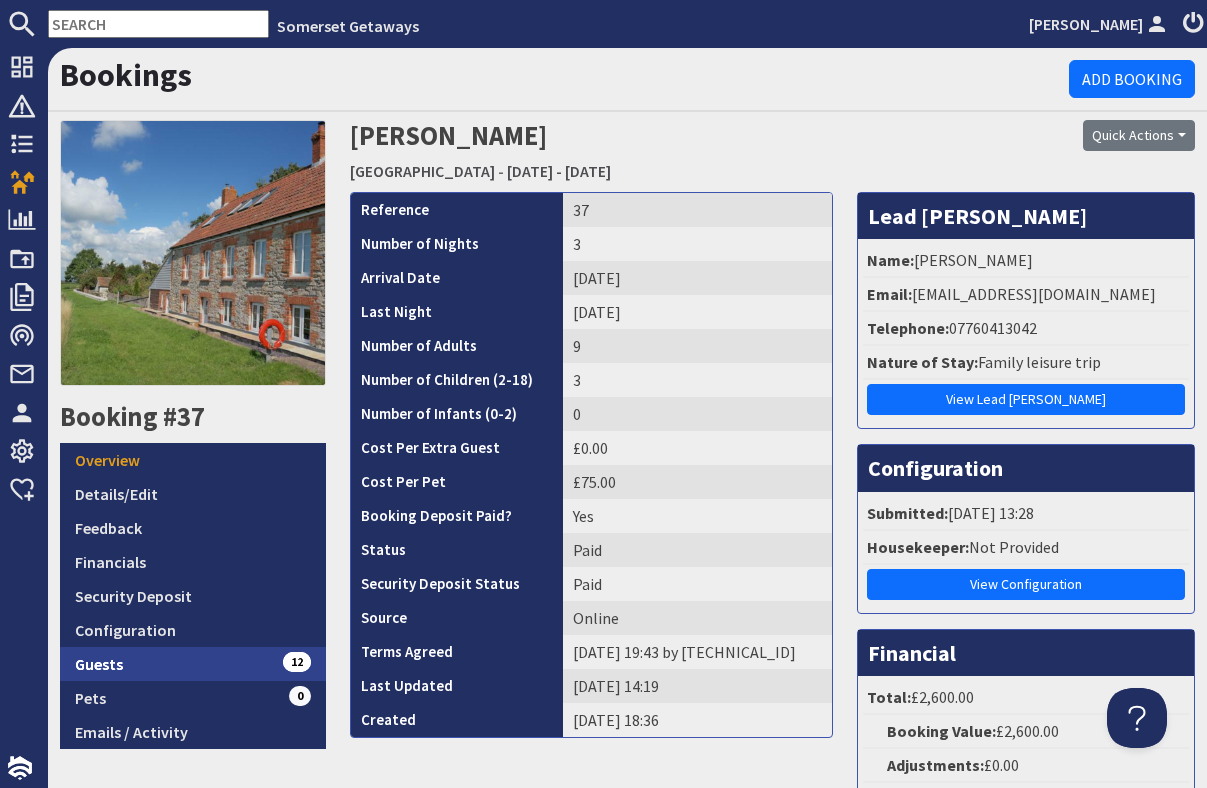 click on "Guests
12" at bounding box center [193, 664] 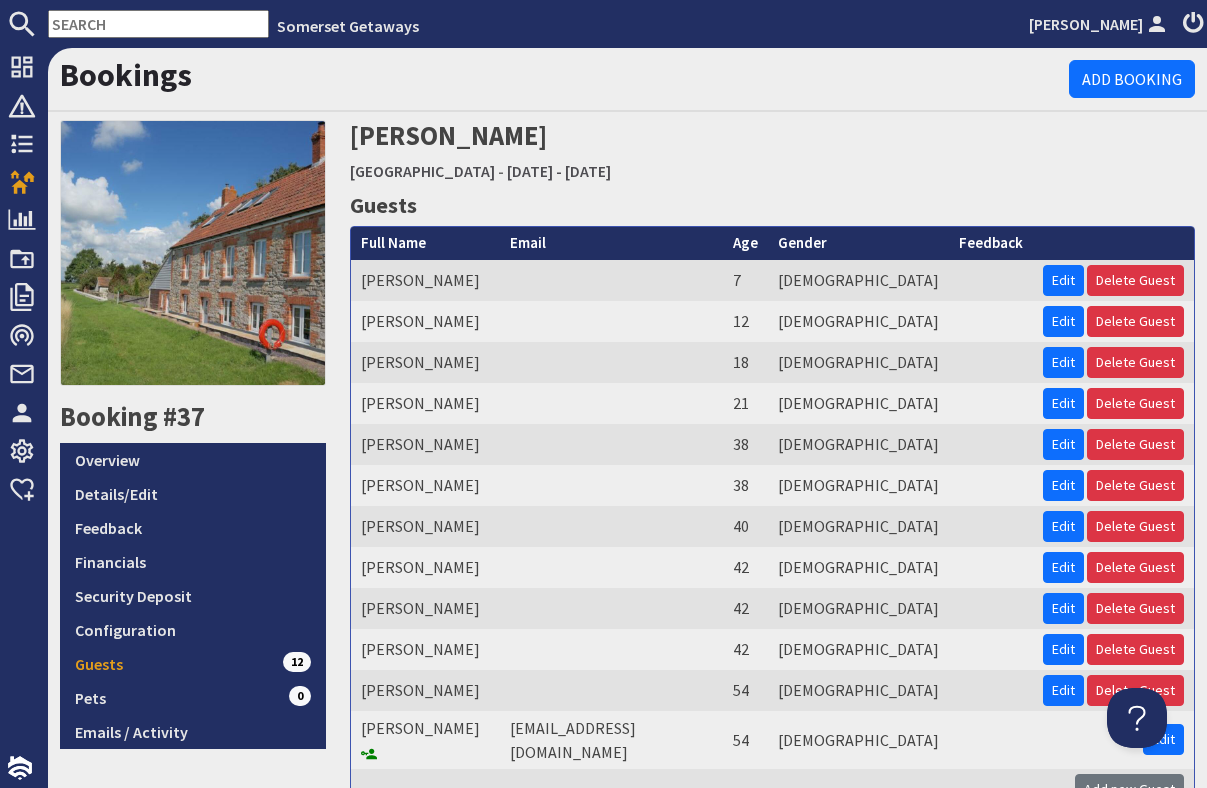scroll, scrollTop: 0, scrollLeft: 0, axis: both 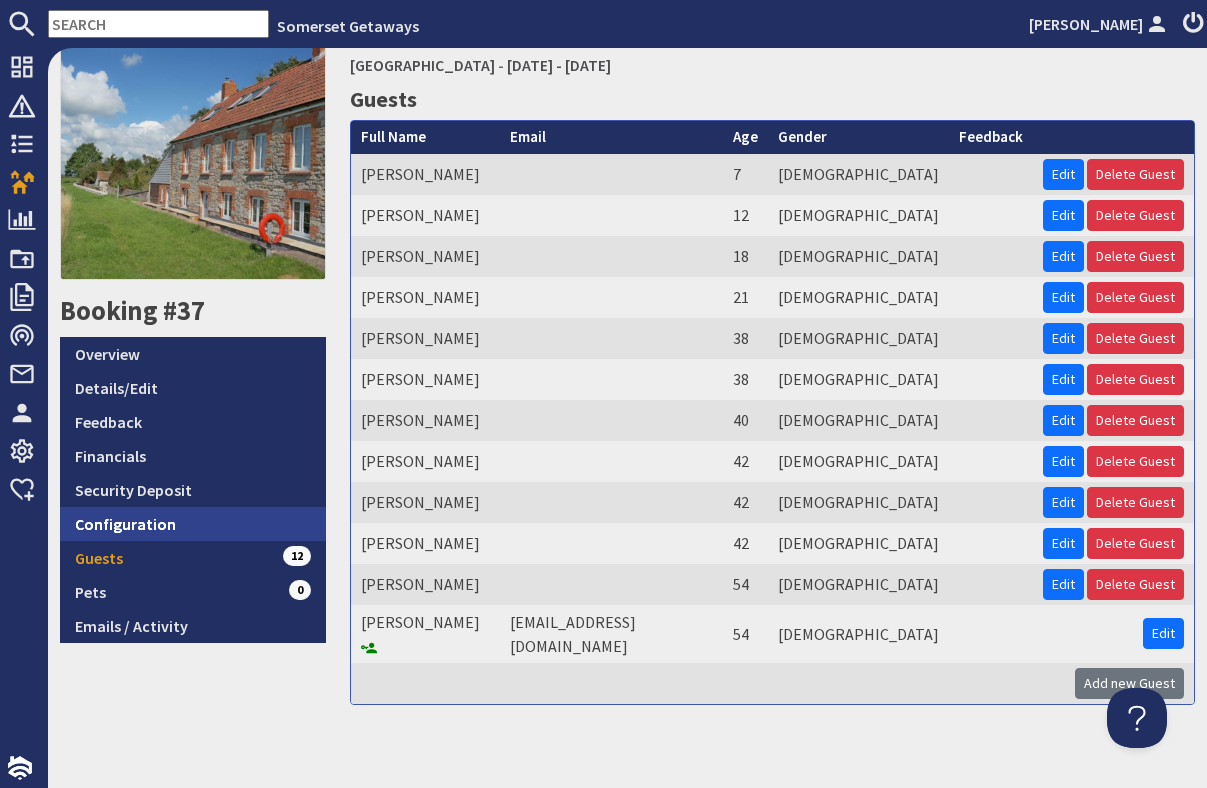 click on "Configuration" at bounding box center (193, 524) 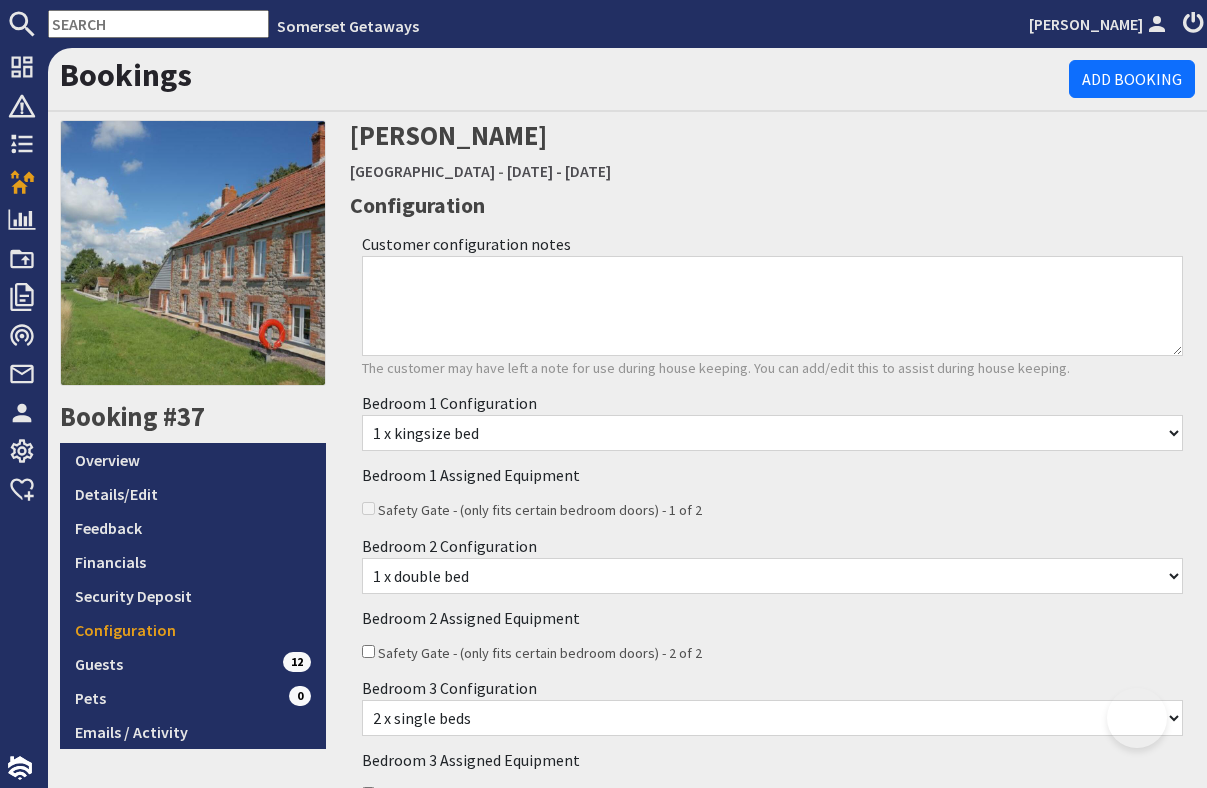 scroll, scrollTop: 263, scrollLeft: 0, axis: vertical 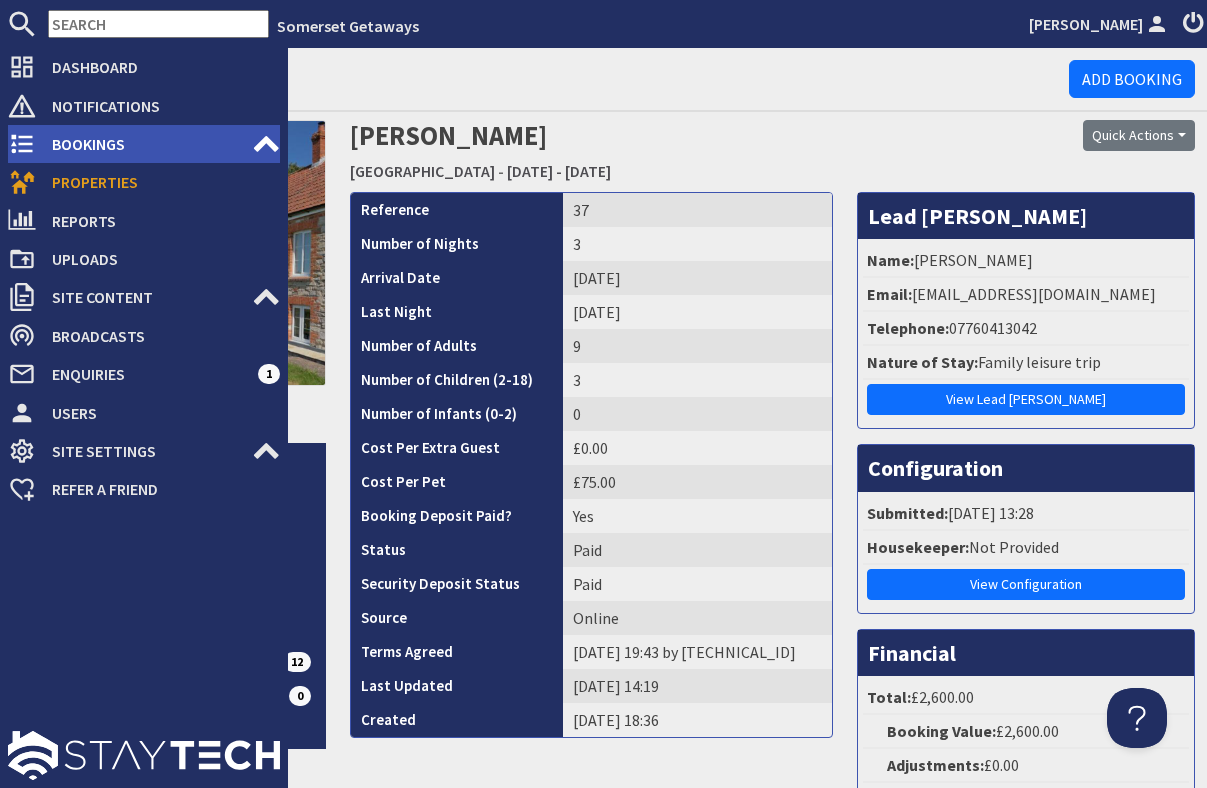 click on "Bookings" at bounding box center (144, 144) 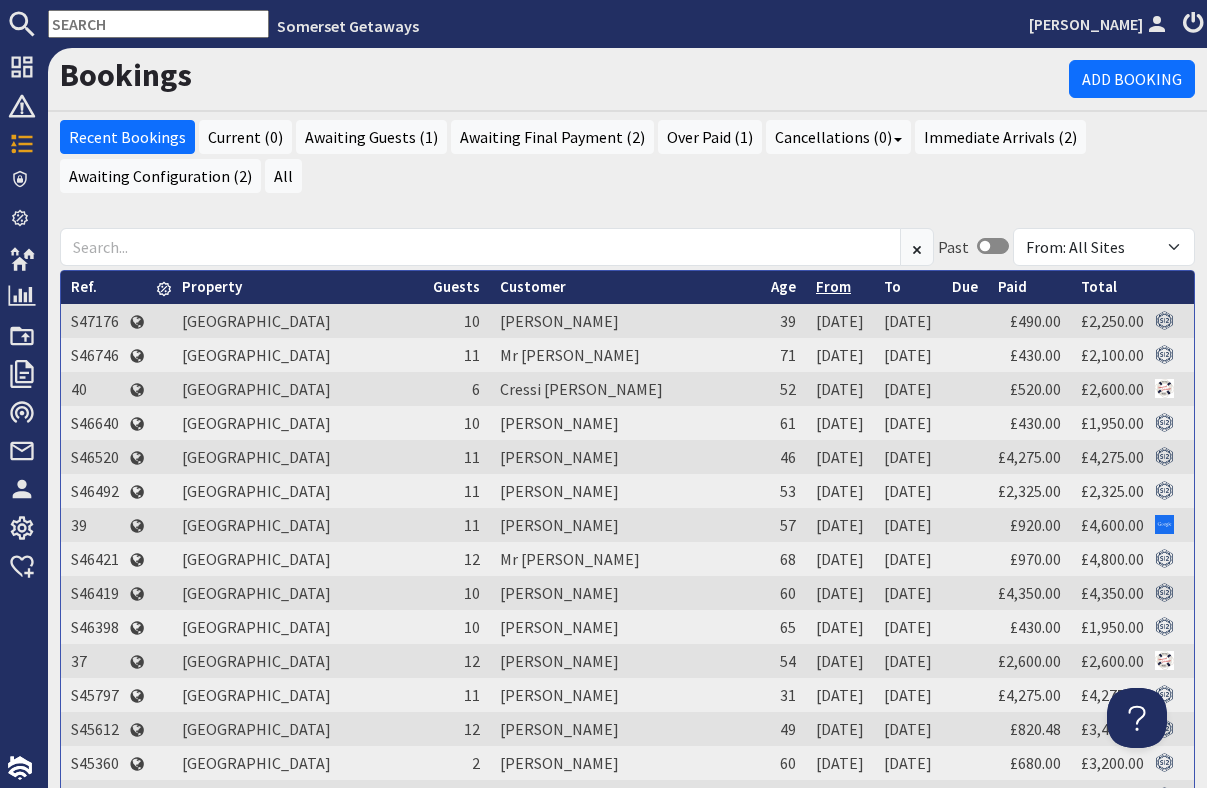 scroll, scrollTop: 0, scrollLeft: 0, axis: both 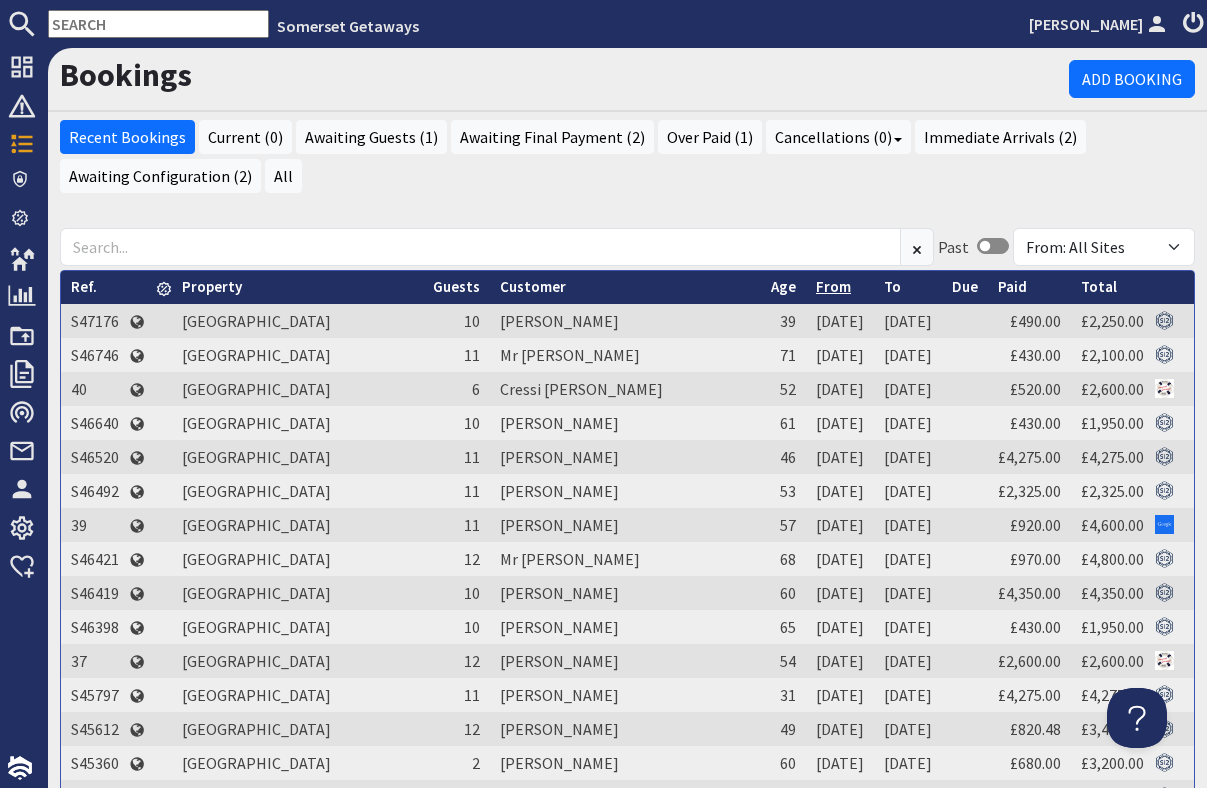 click on "From" at bounding box center [833, 286] 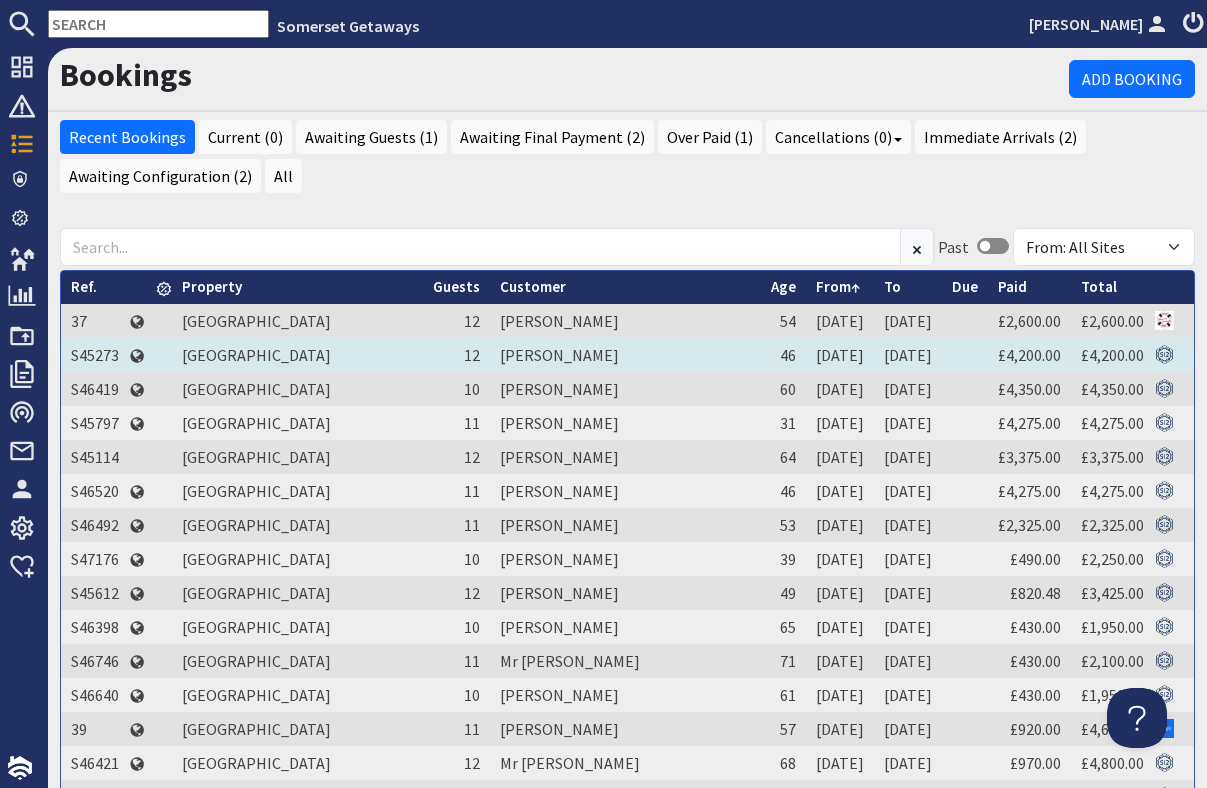 click on "[PERSON_NAME]" at bounding box center (625, 355) 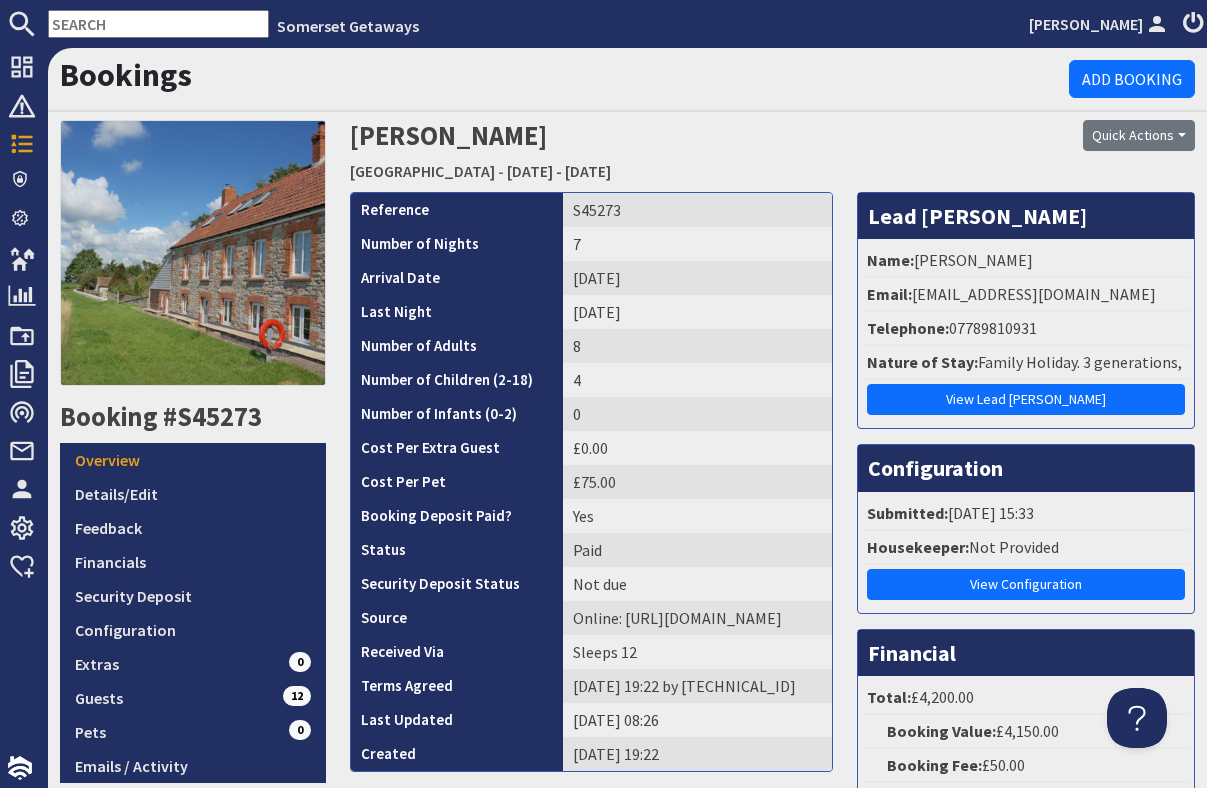 scroll, scrollTop: 0, scrollLeft: 0, axis: both 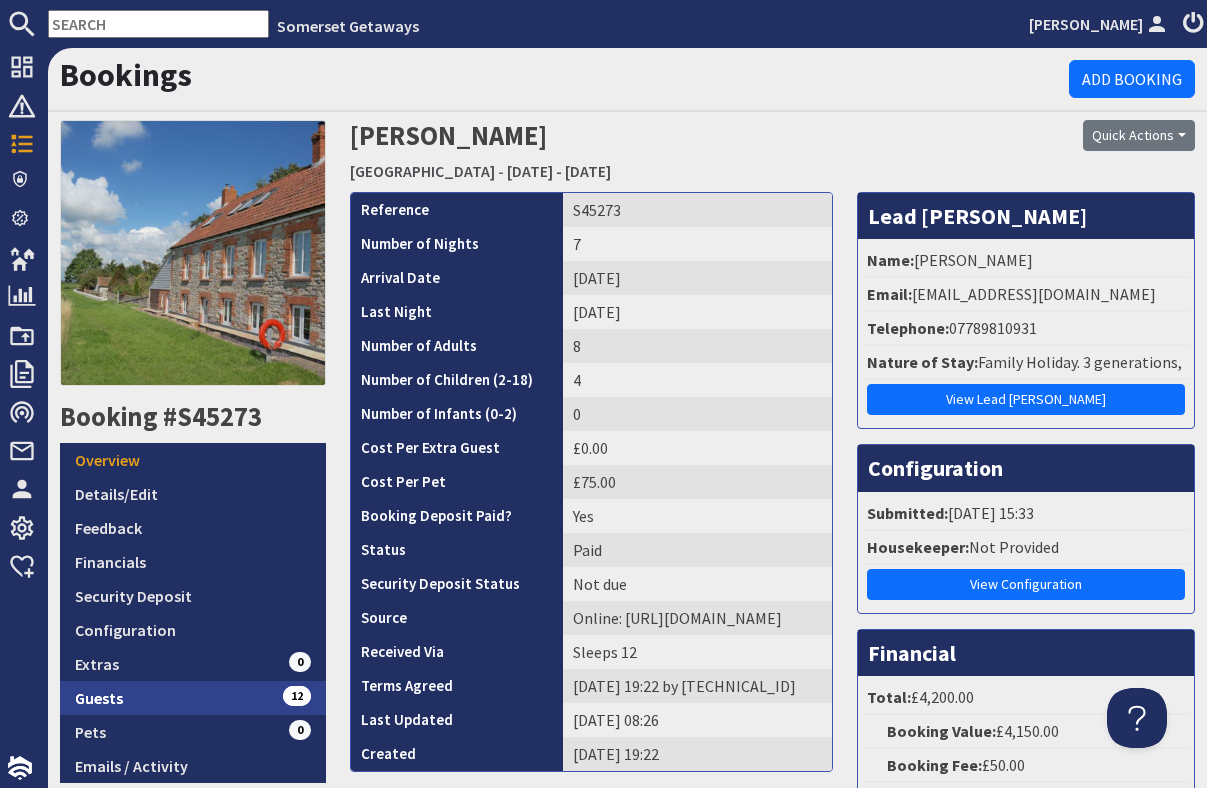click on "Guests
12" at bounding box center (193, 698) 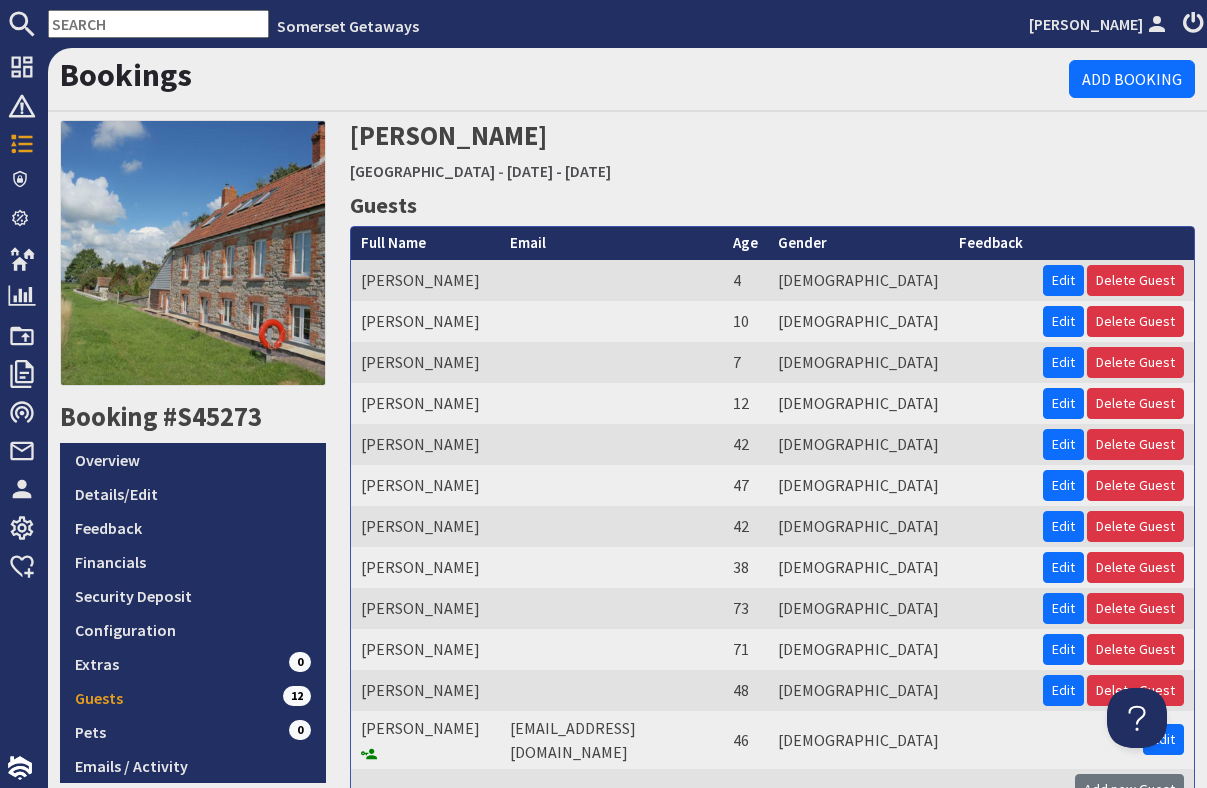 scroll, scrollTop: 0, scrollLeft: 0, axis: both 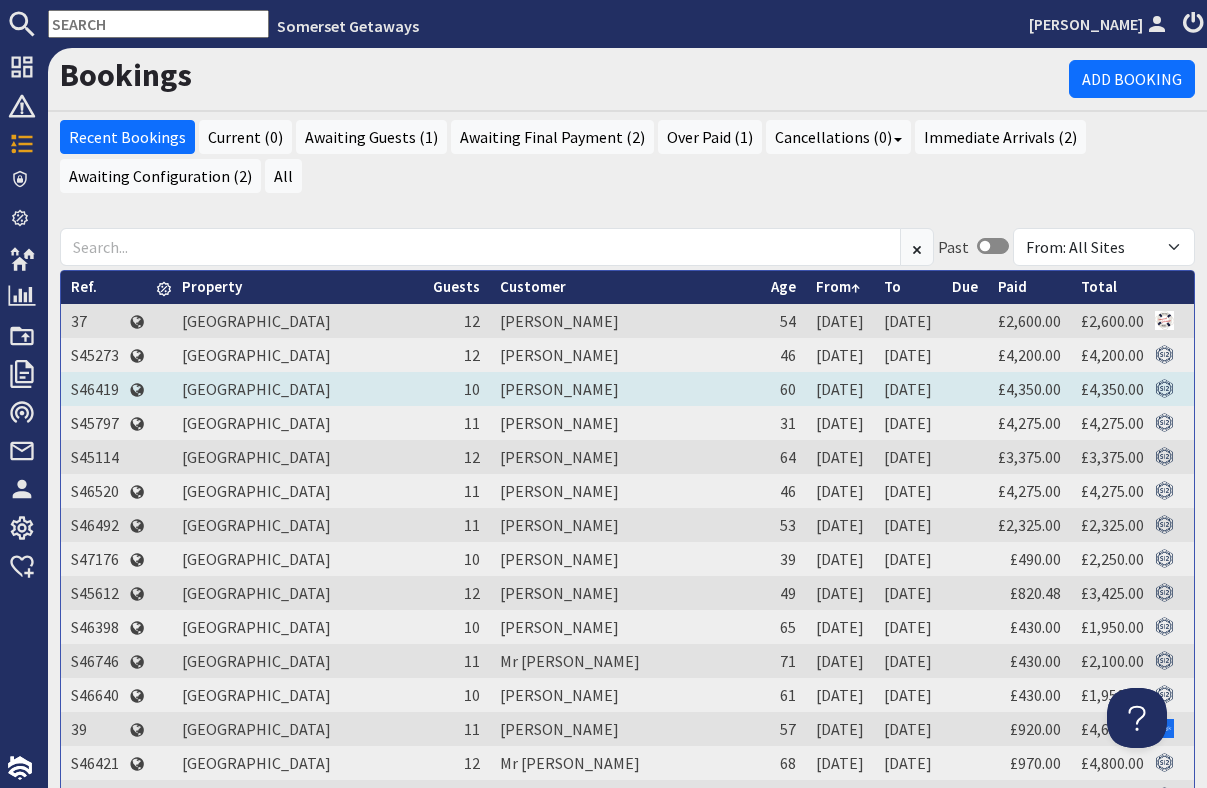 click on "[PERSON_NAME]" at bounding box center [625, 389] 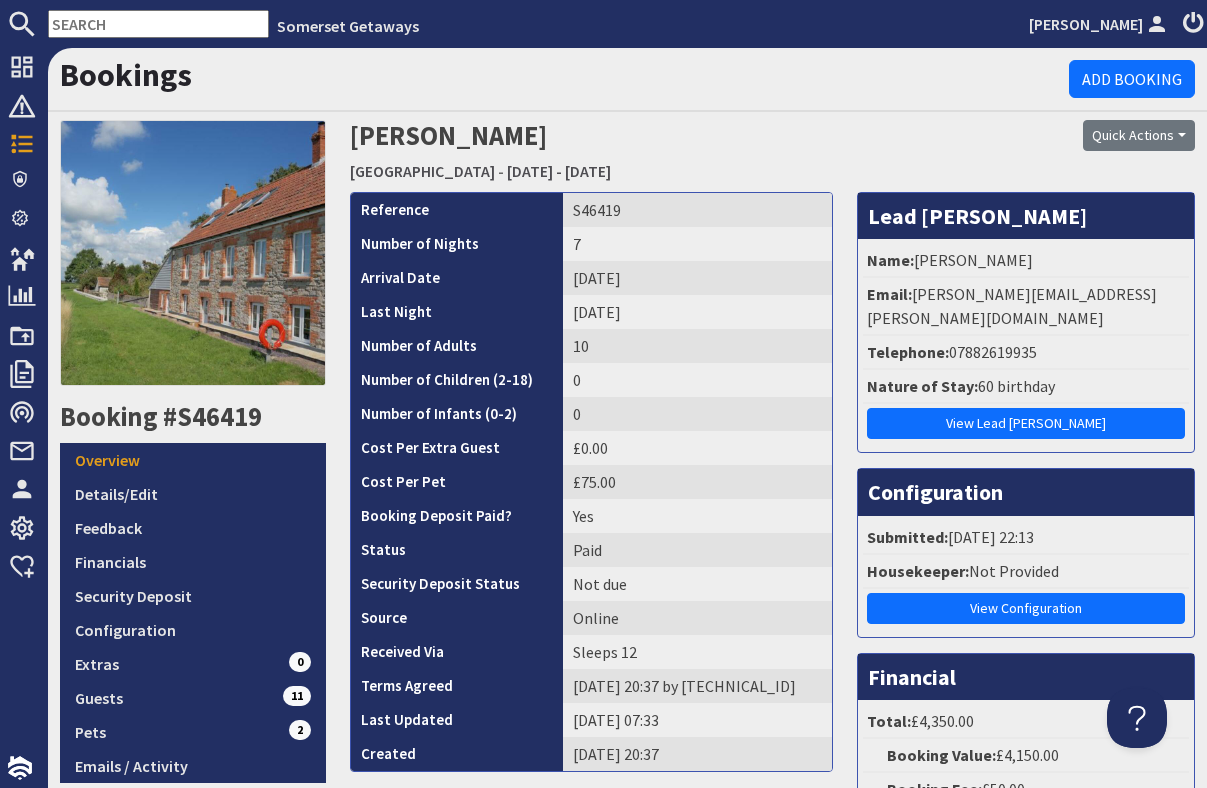scroll, scrollTop: 0, scrollLeft: 0, axis: both 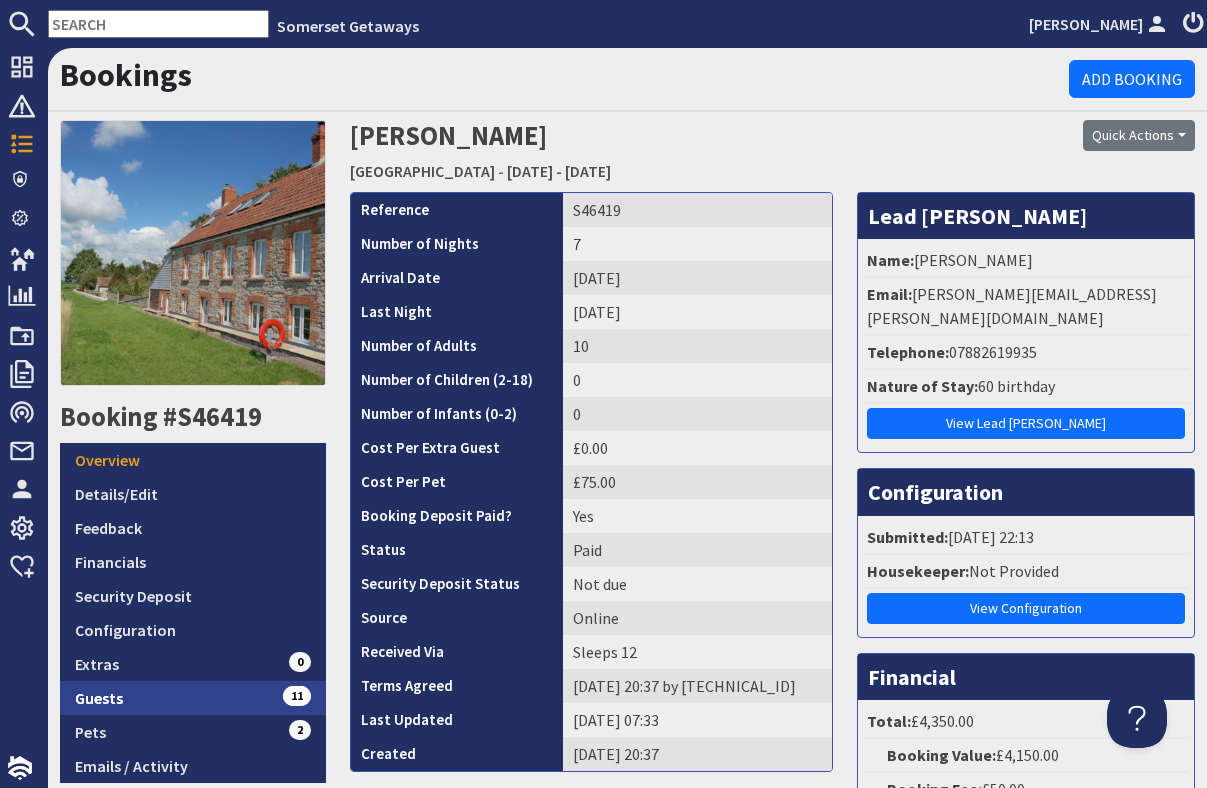 click on "Guests
11" at bounding box center [193, 698] 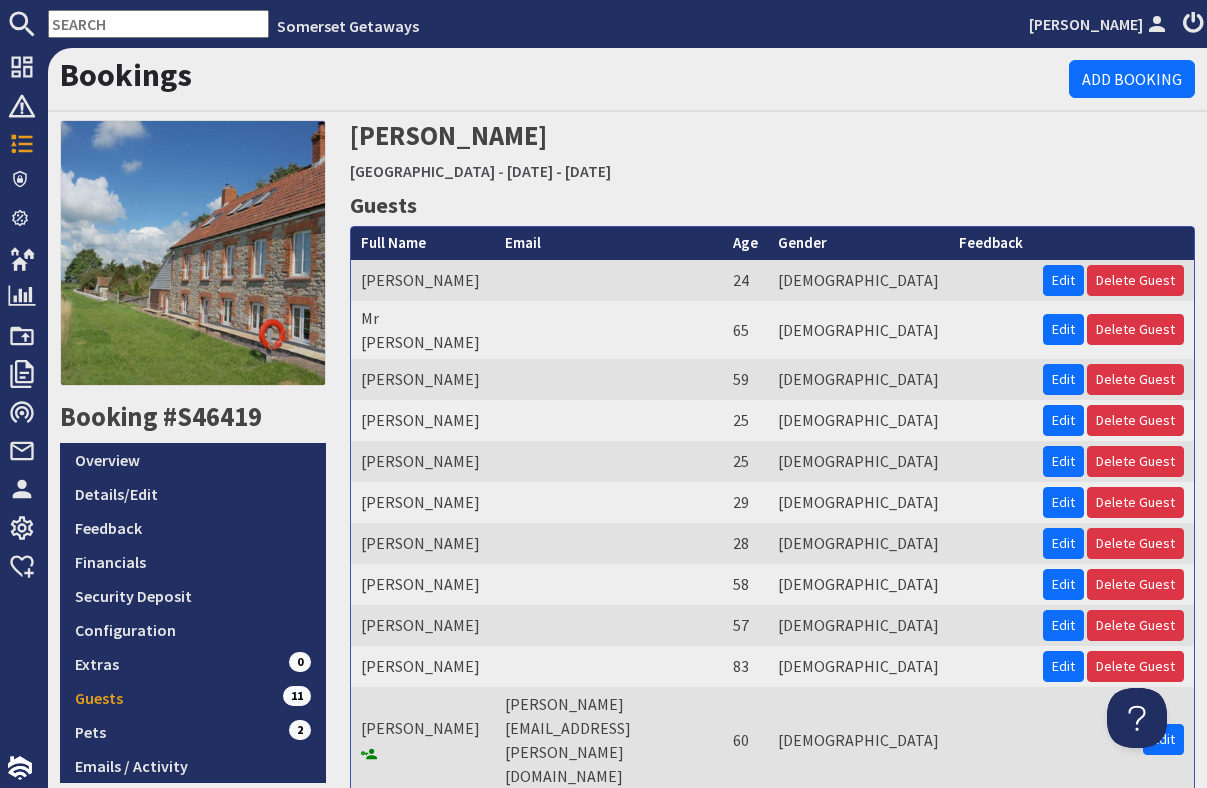 scroll, scrollTop: 0, scrollLeft: 0, axis: both 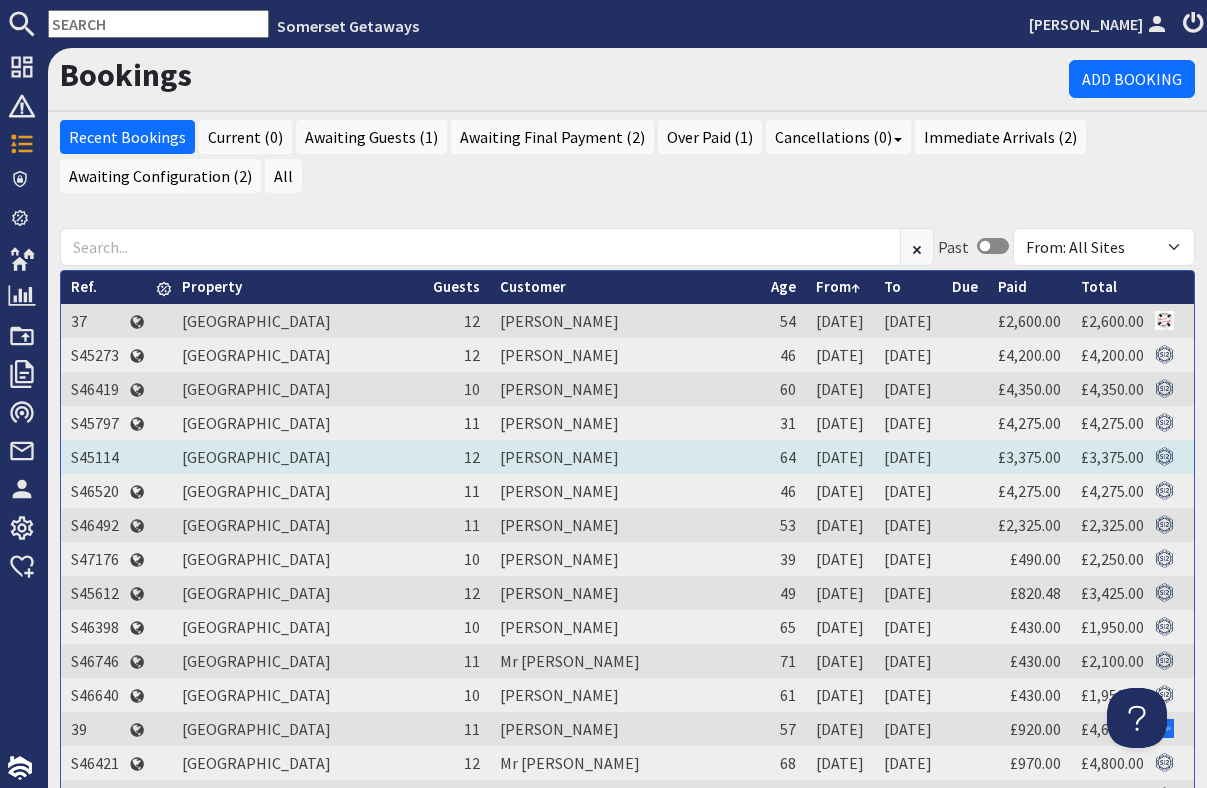 click on "[PERSON_NAME]" at bounding box center (625, 457) 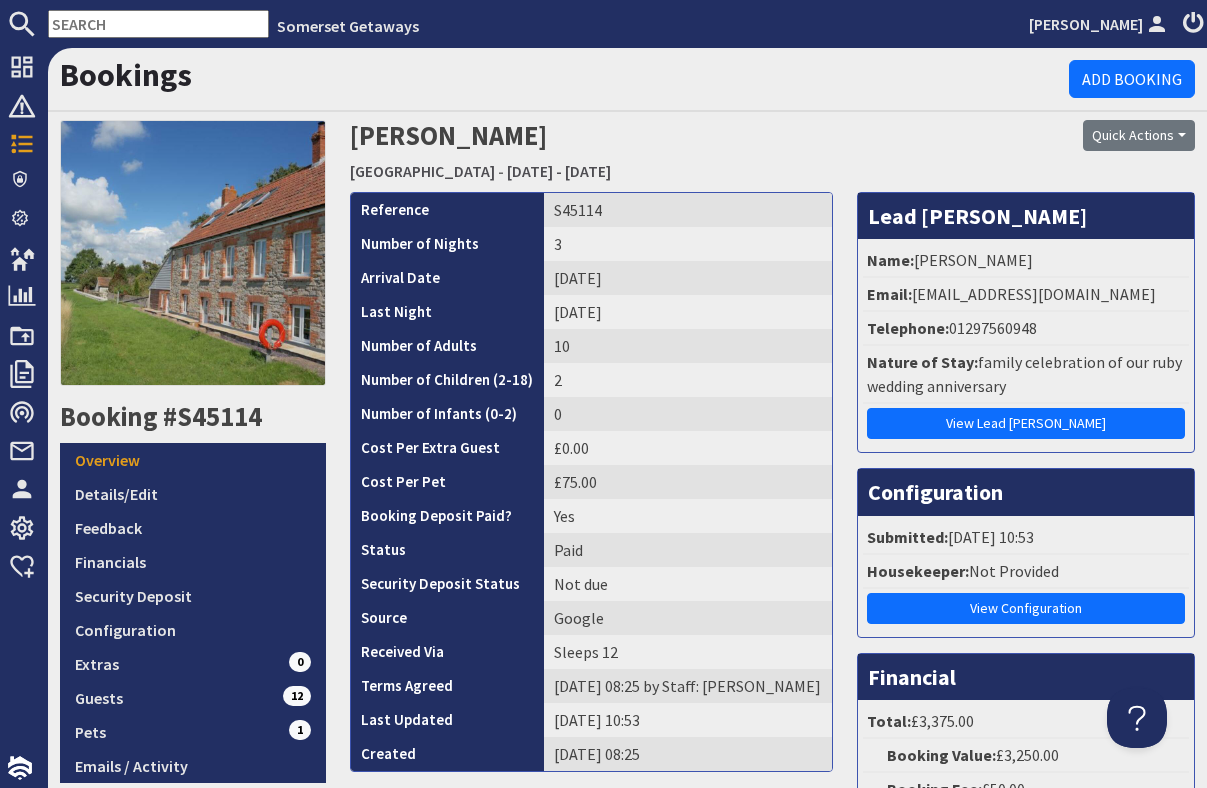 scroll, scrollTop: 0, scrollLeft: 0, axis: both 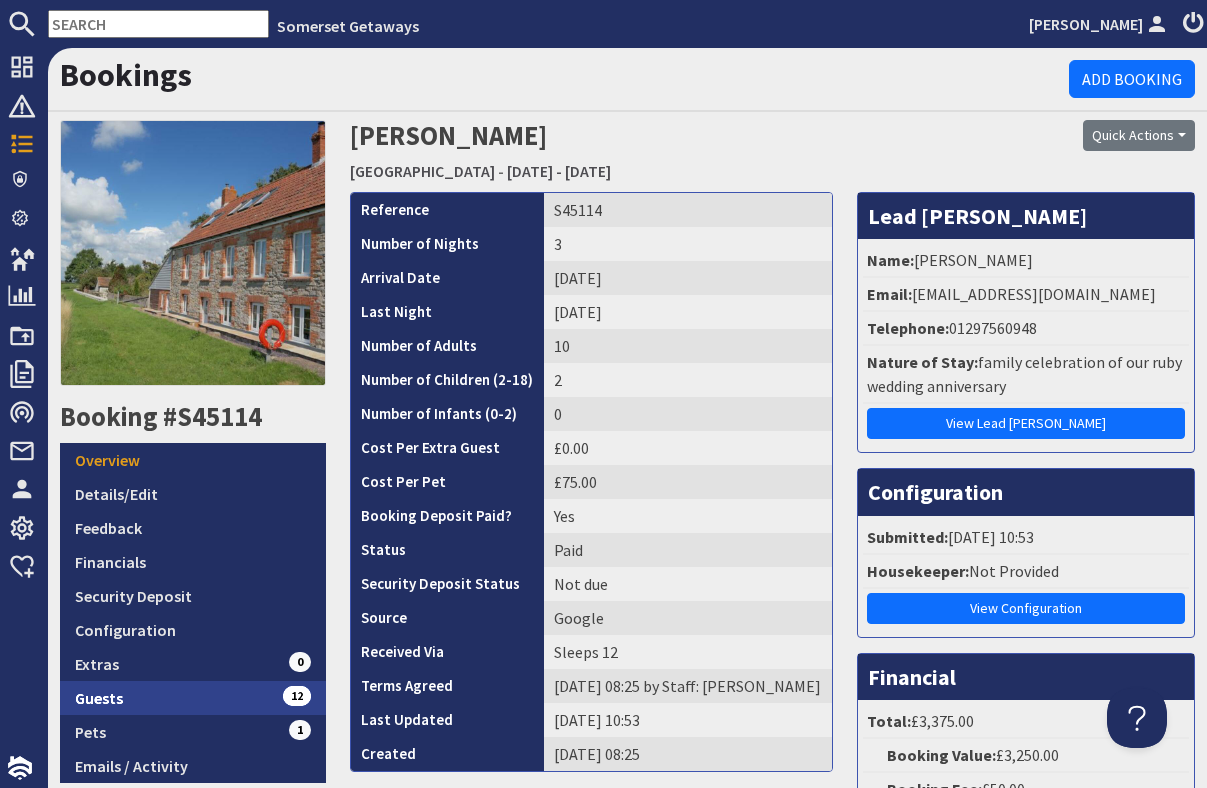 click on "Guests
12" at bounding box center [193, 698] 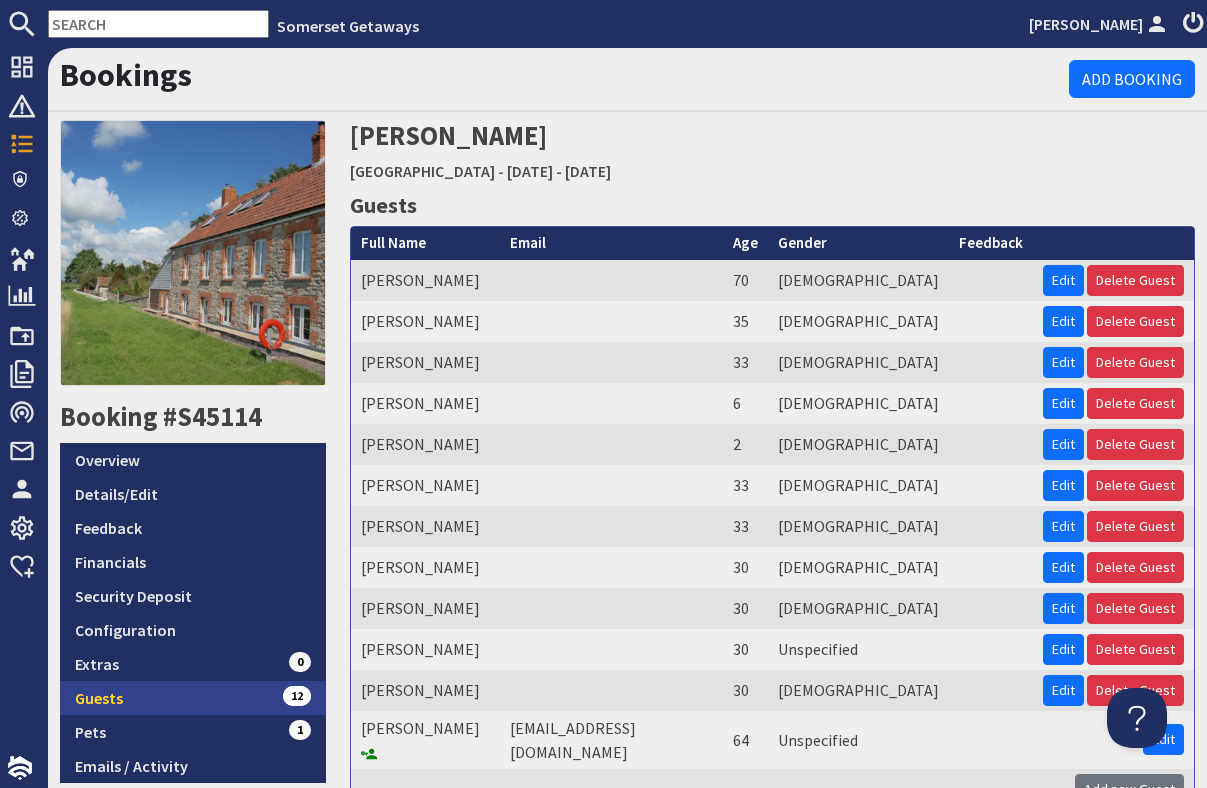 scroll, scrollTop: 0, scrollLeft: 0, axis: both 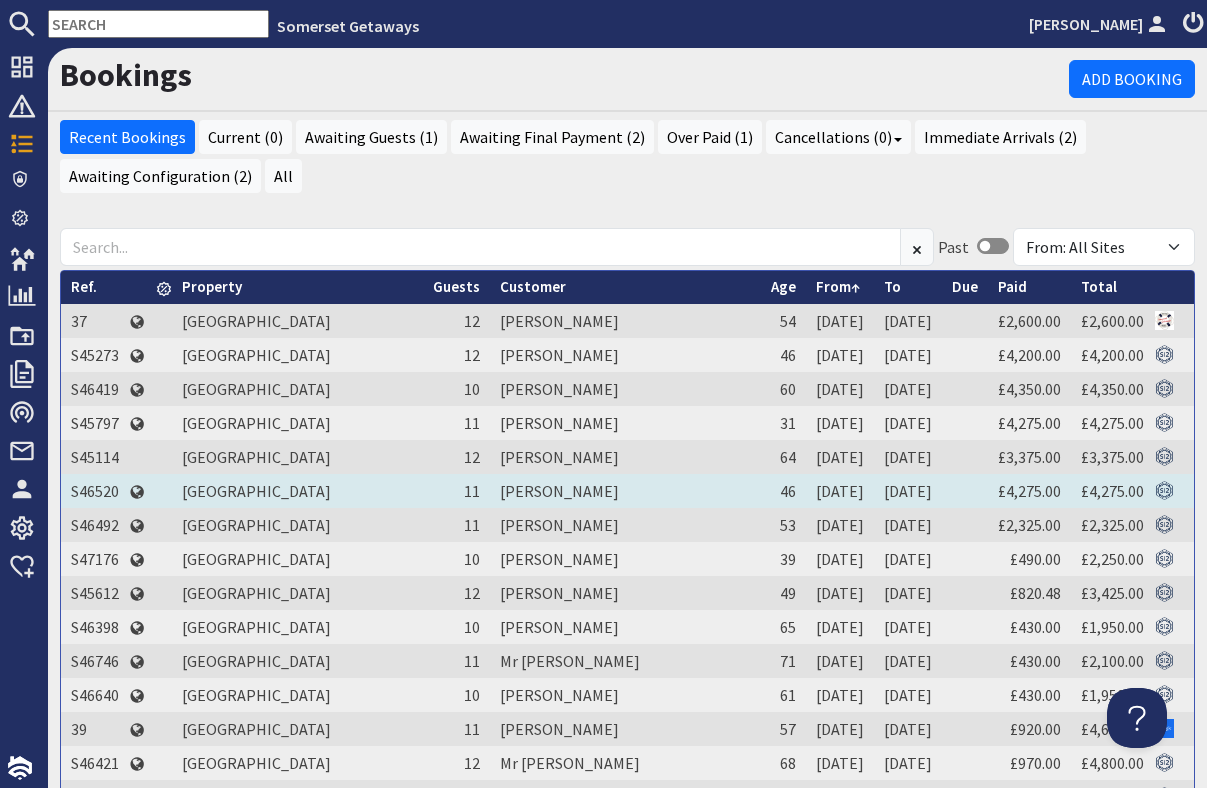 click on "Mr Daniel Bowman" at bounding box center (625, 491) 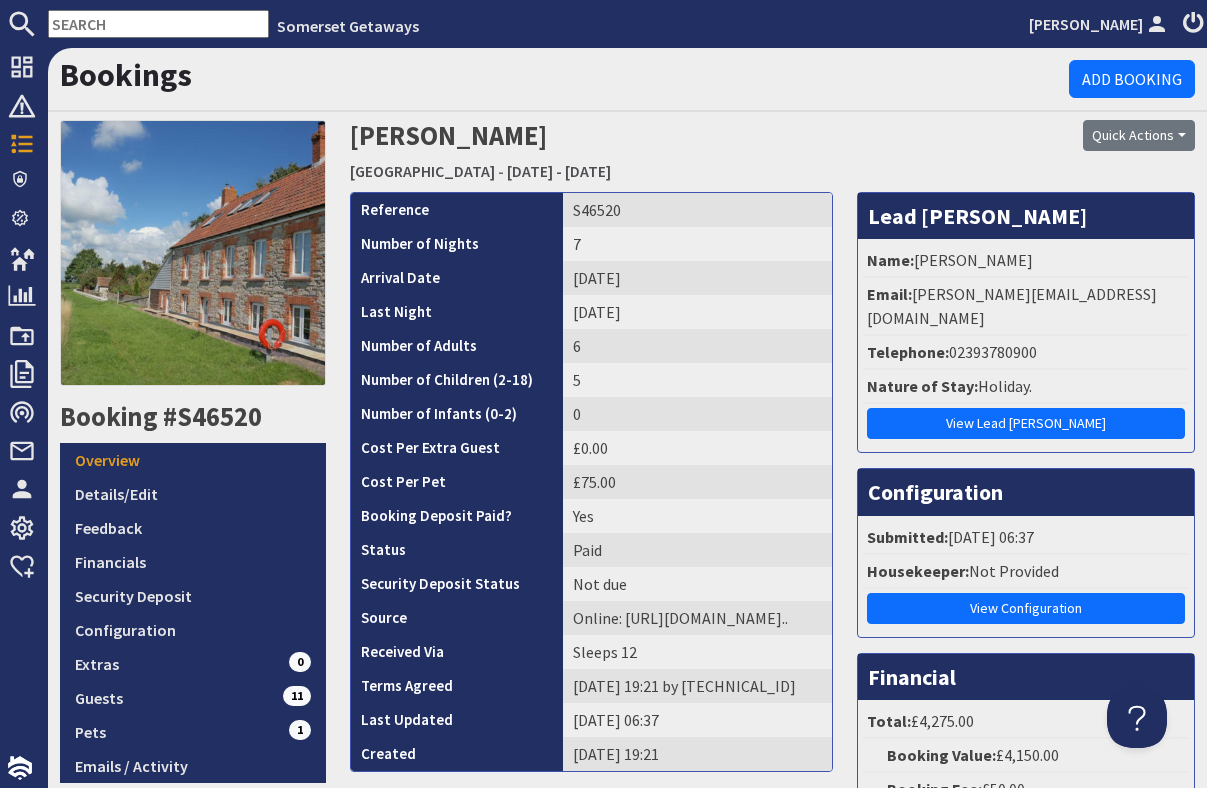 scroll, scrollTop: 0, scrollLeft: 0, axis: both 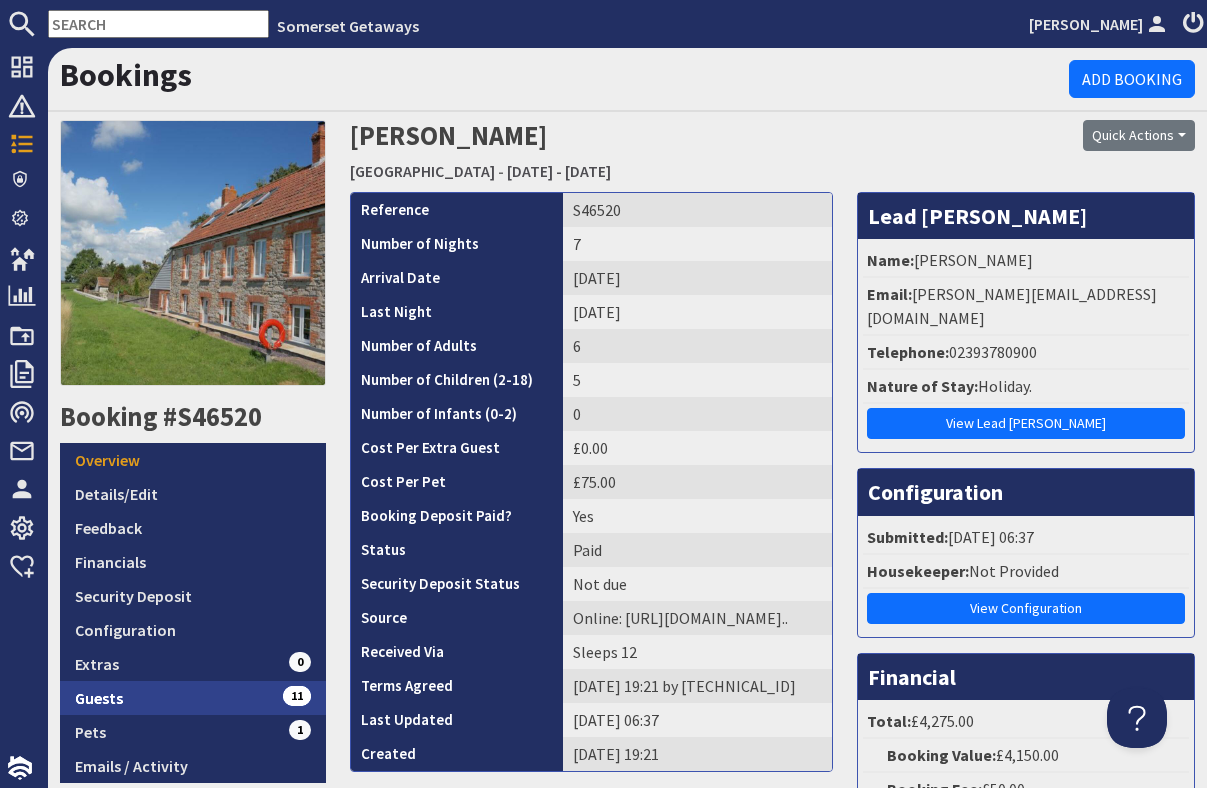 click on "Guests
11" at bounding box center [193, 698] 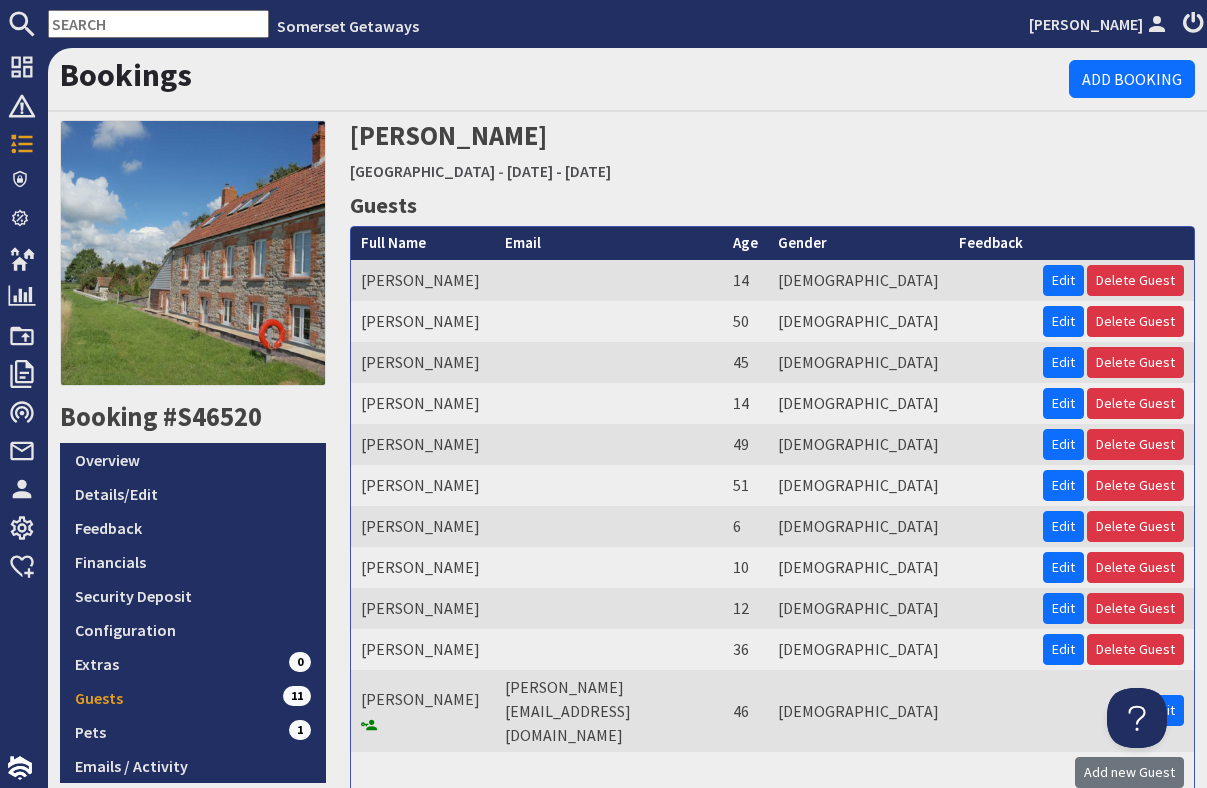 scroll, scrollTop: 0, scrollLeft: 0, axis: both 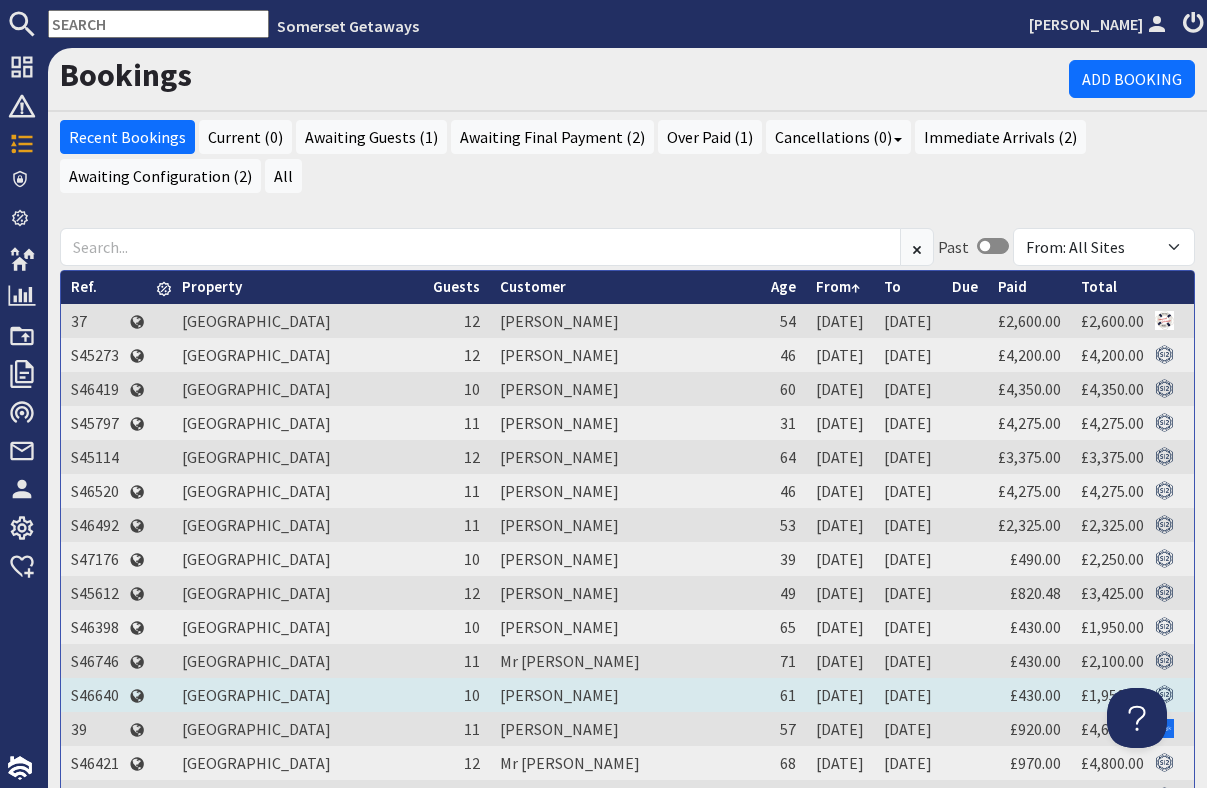 click on "Mrs  Alison LeRiche" at bounding box center (625, 695) 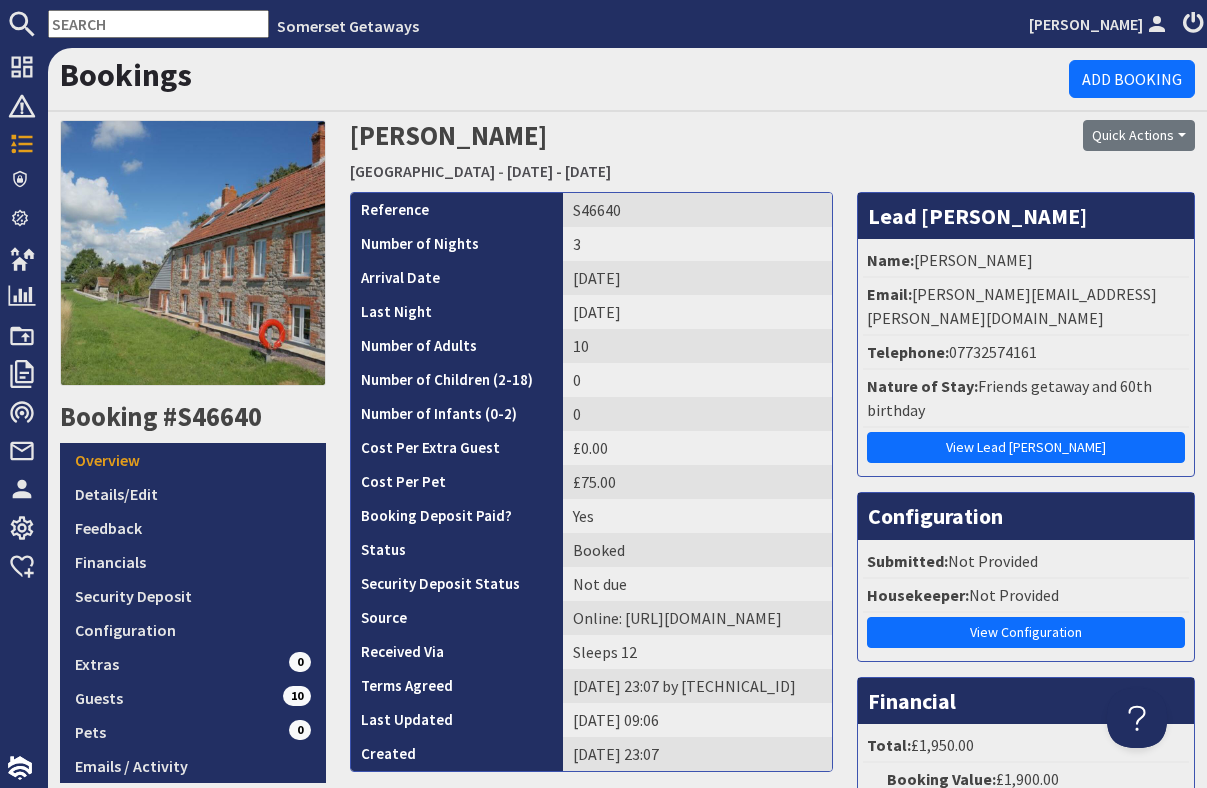 scroll, scrollTop: 0, scrollLeft: 0, axis: both 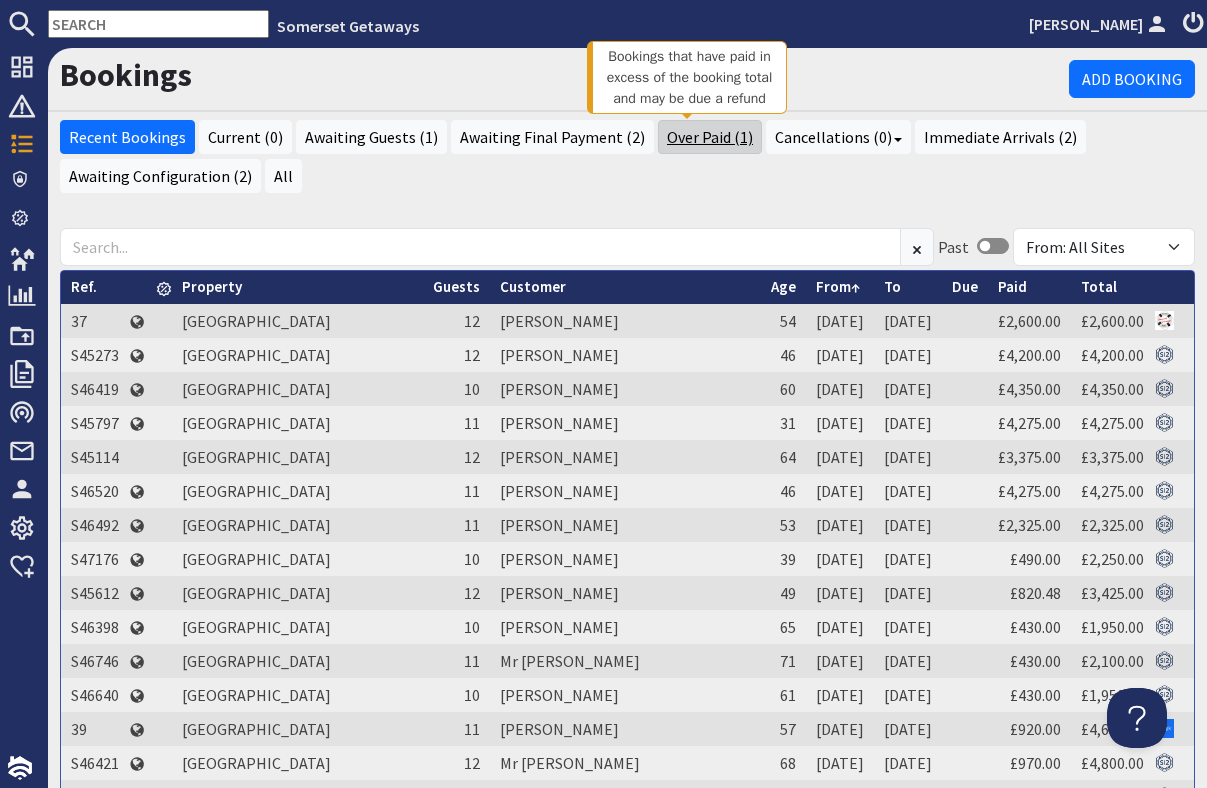 click on "Over Paid (1)" at bounding box center (710, 137) 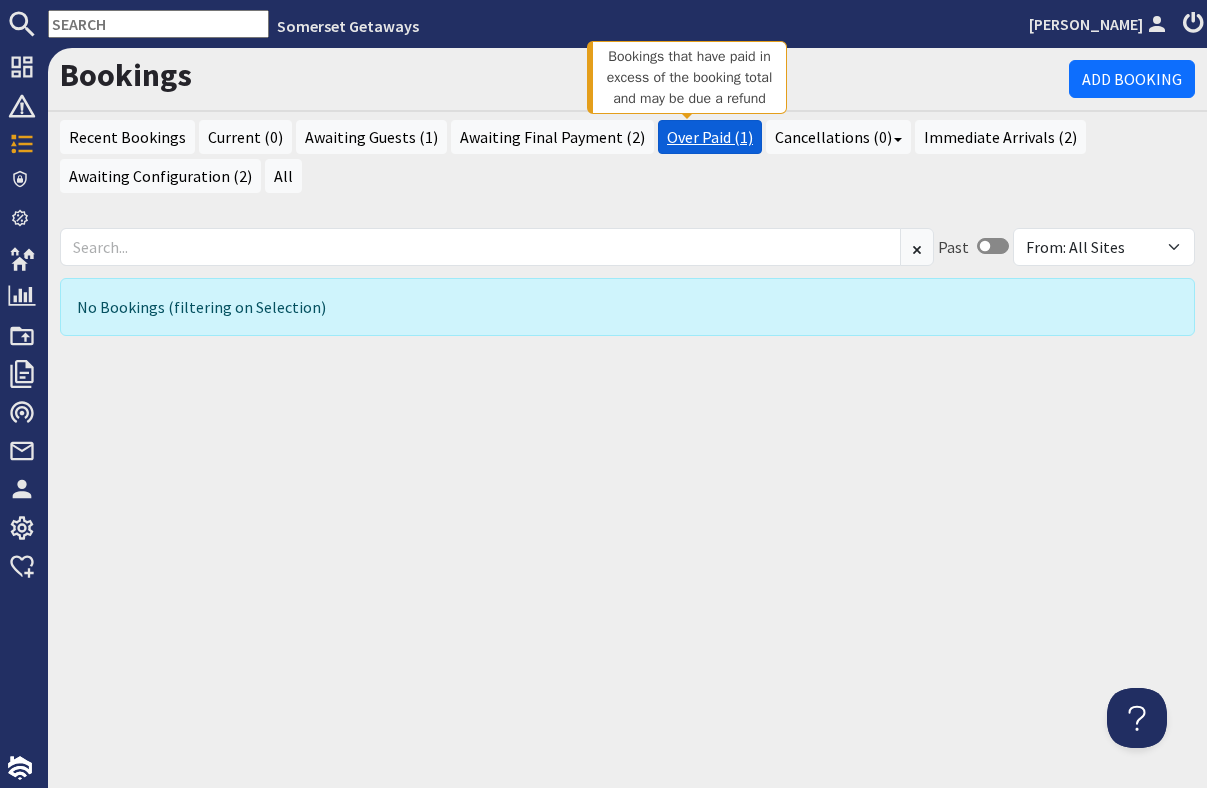 scroll, scrollTop: 0, scrollLeft: 0, axis: both 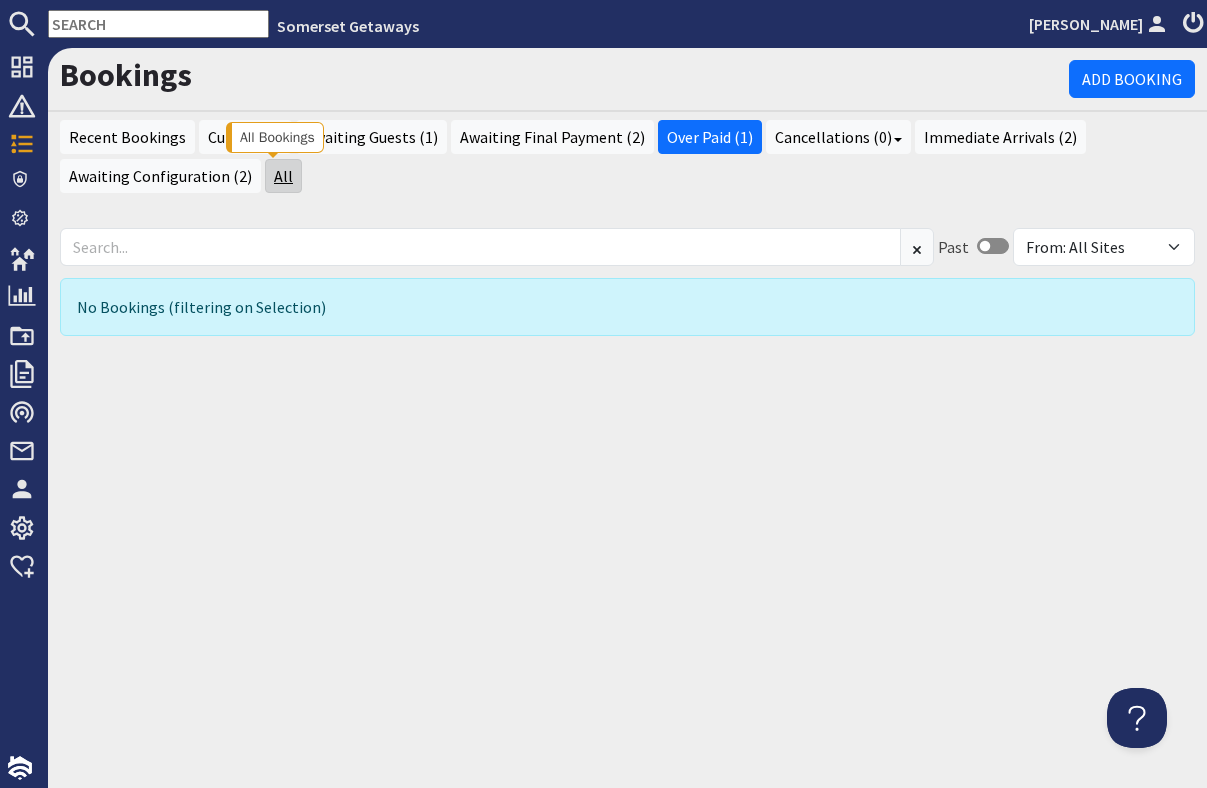 click on "All" at bounding box center [283, 176] 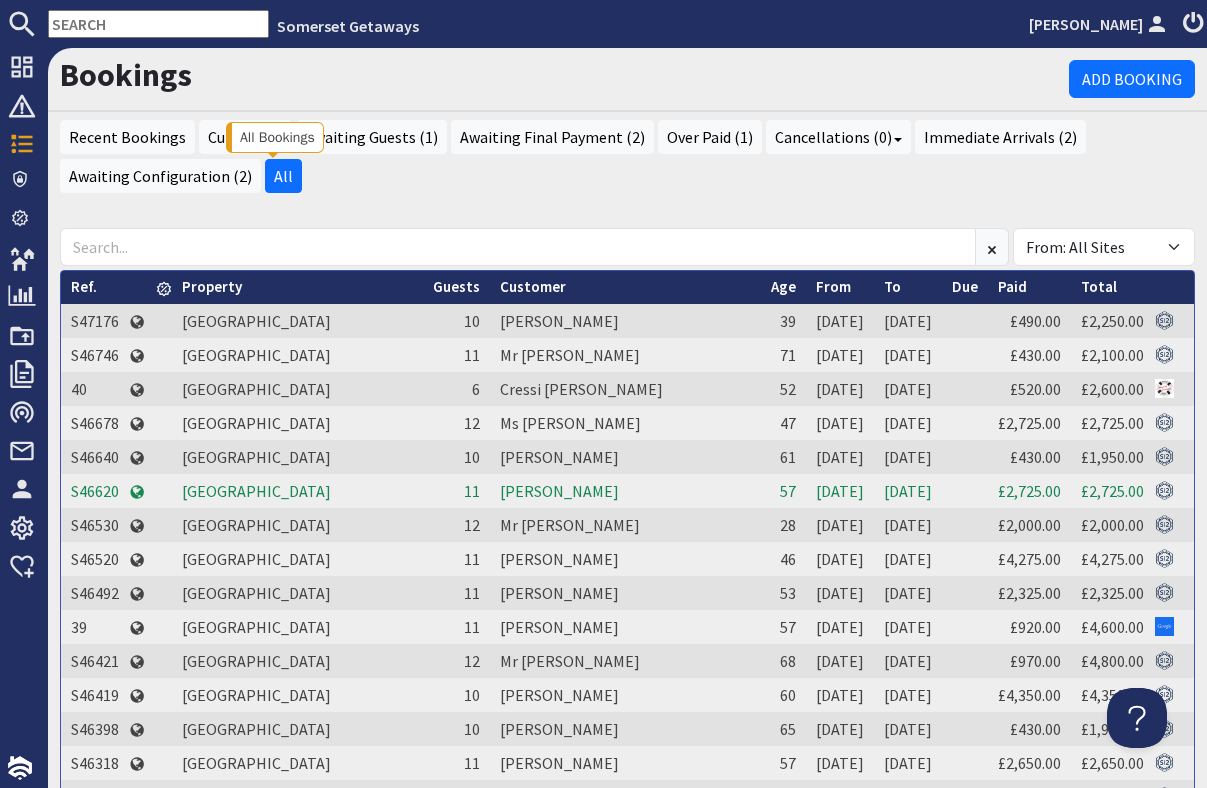 scroll, scrollTop: 0, scrollLeft: 0, axis: both 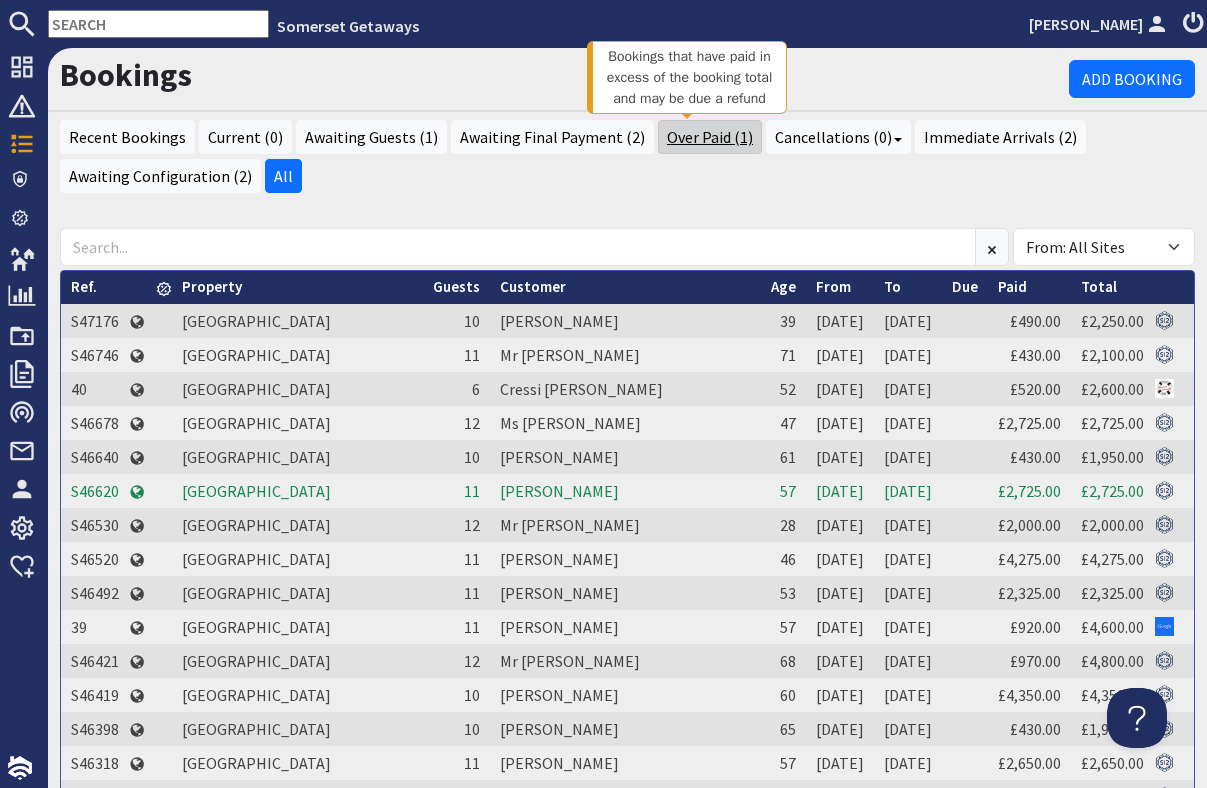click on "Over Paid (1)" at bounding box center [710, 137] 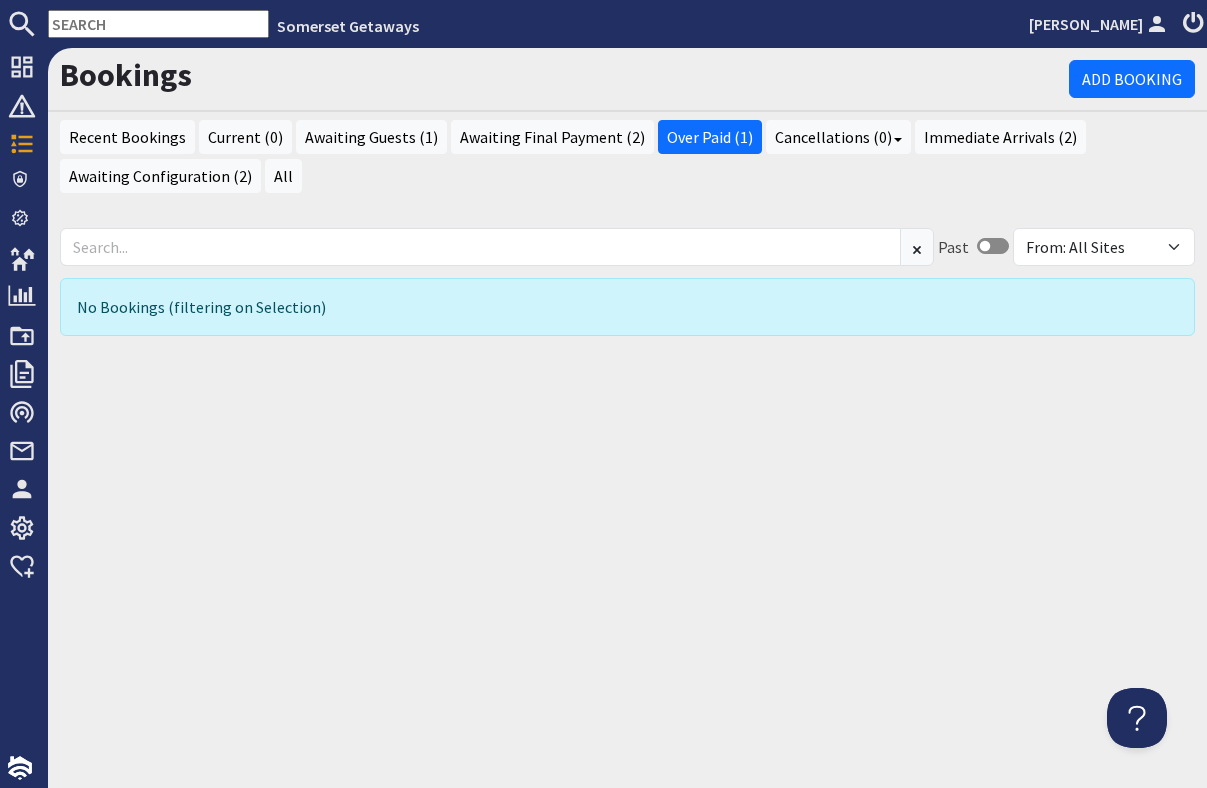 scroll, scrollTop: 0, scrollLeft: 0, axis: both 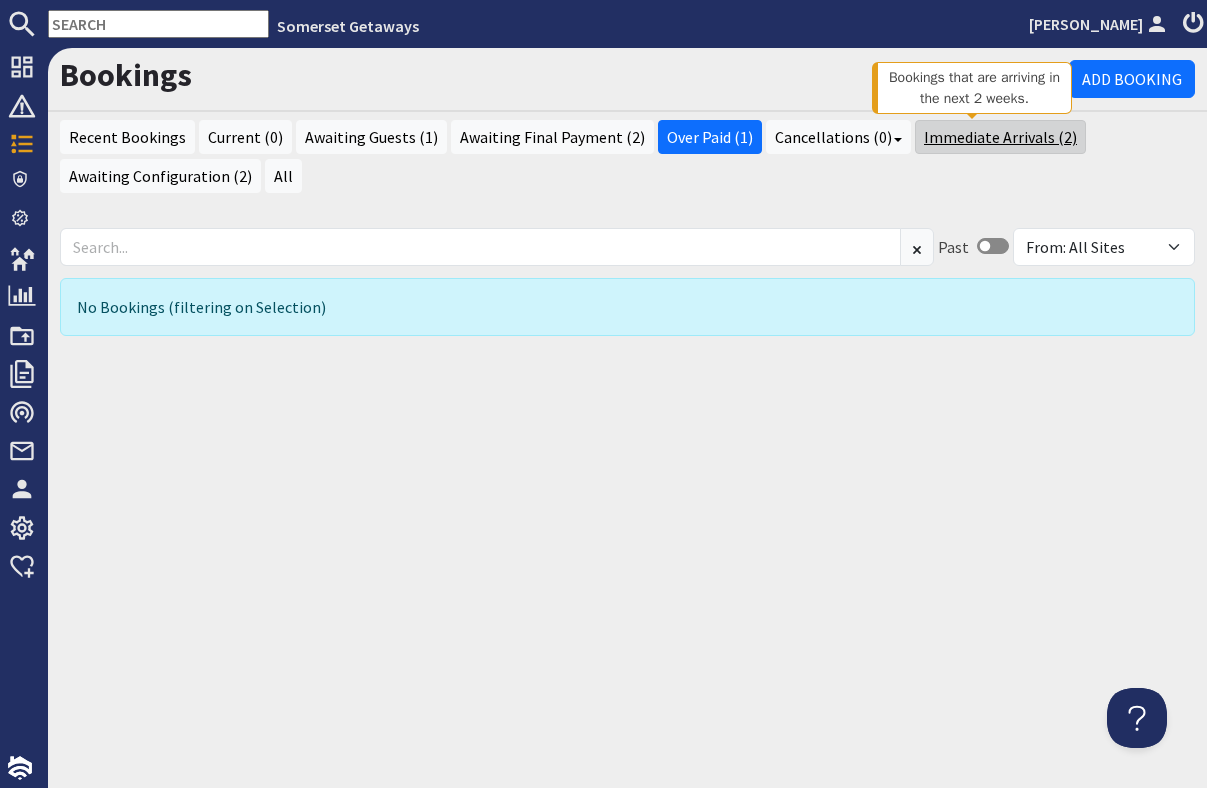 click on "Immediate Arrivals (2)" at bounding box center (1000, 137) 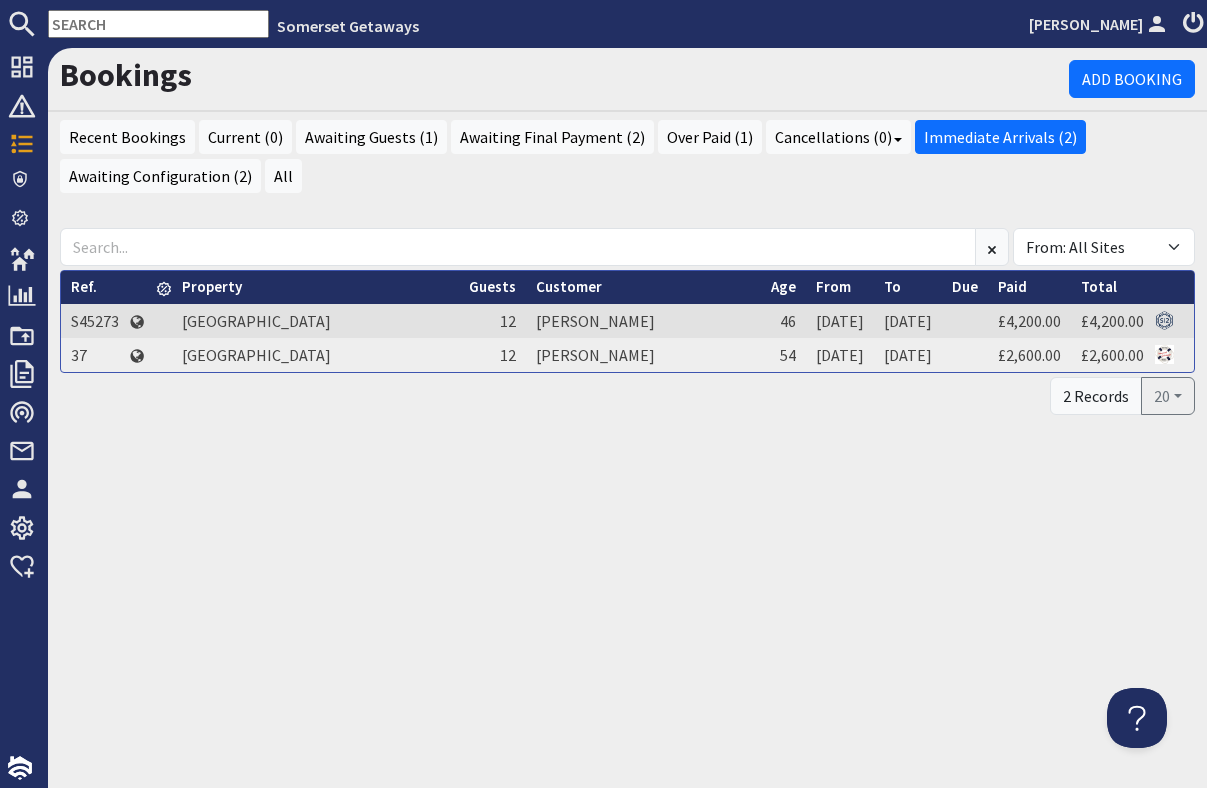 scroll, scrollTop: 0, scrollLeft: 0, axis: both 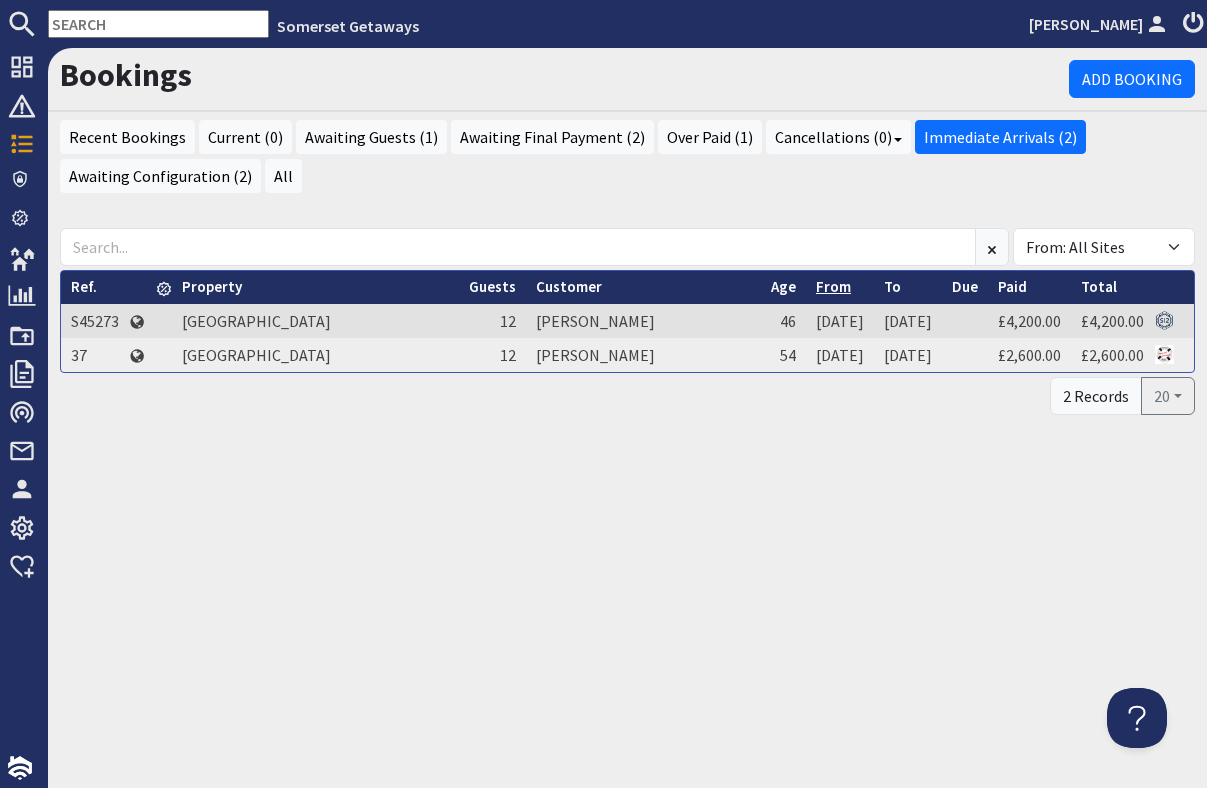 click on "From" at bounding box center (833, 286) 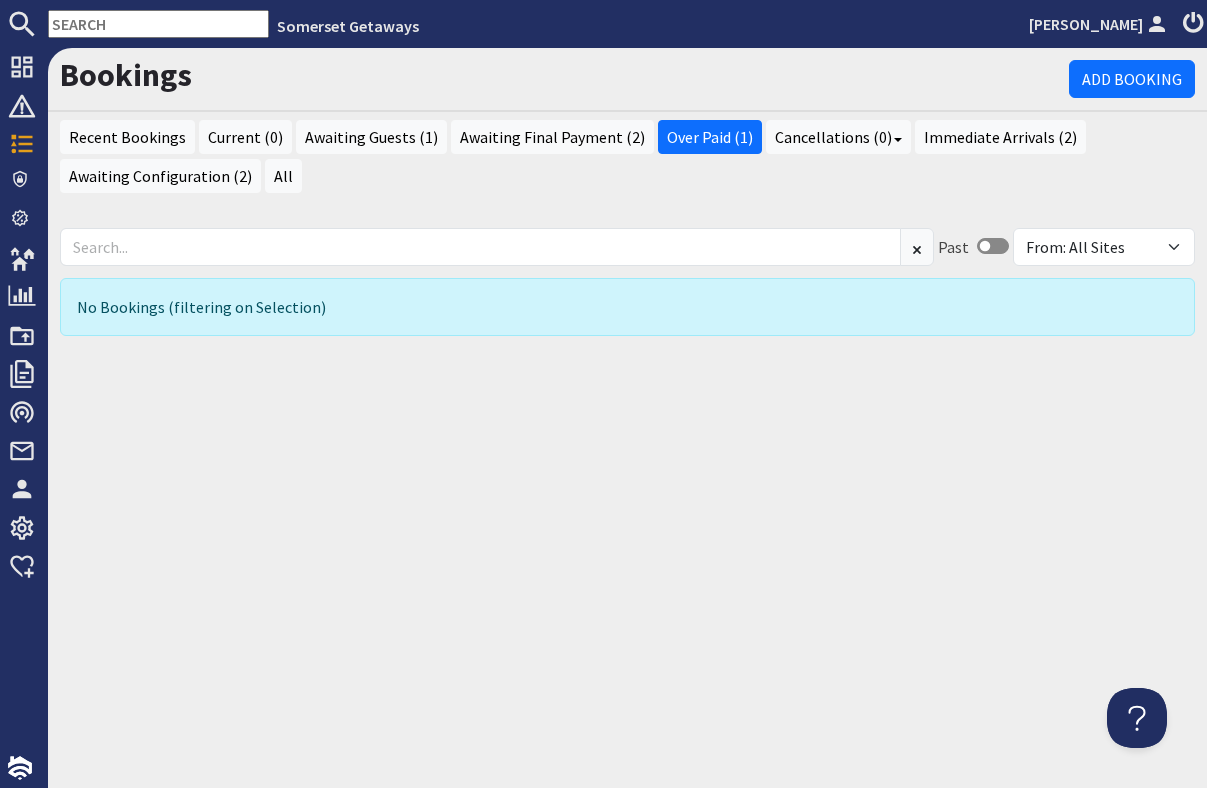 scroll, scrollTop: 0, scrollLeft: 0, axis: both 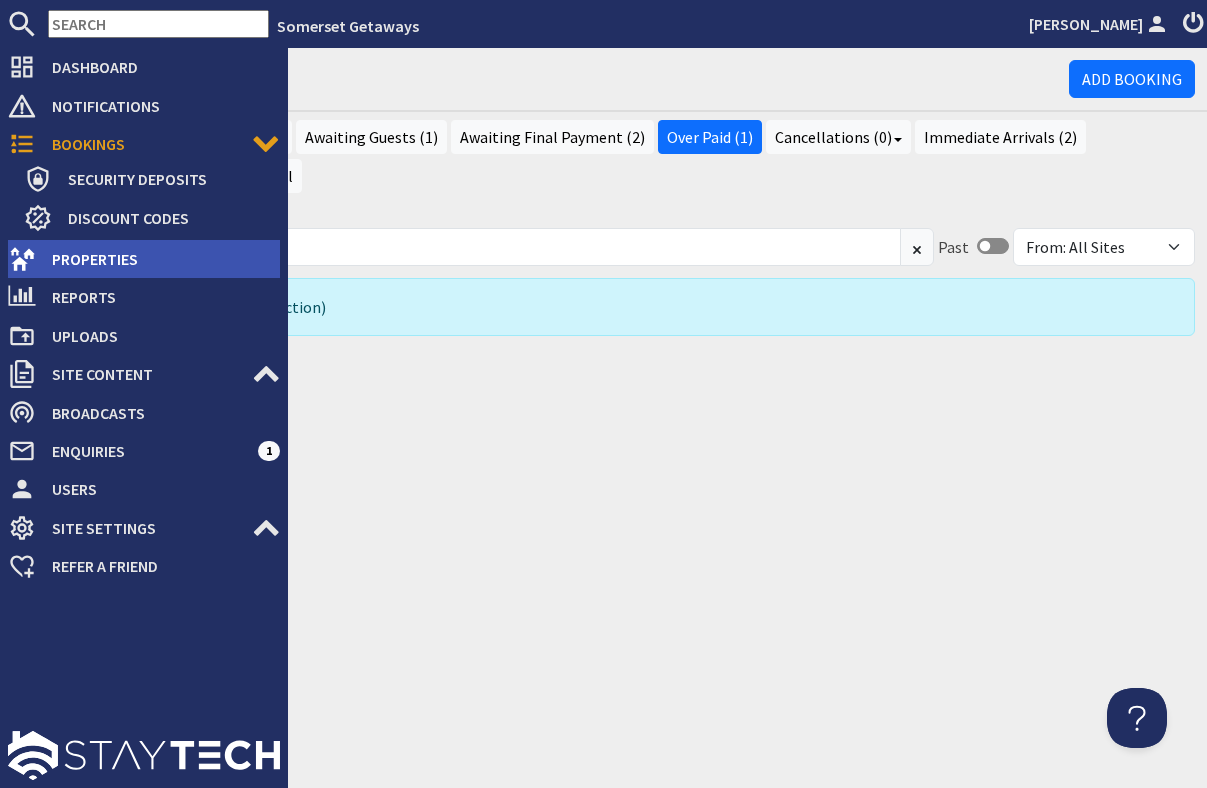 click on "Properties" at bounding box center (158, 259) 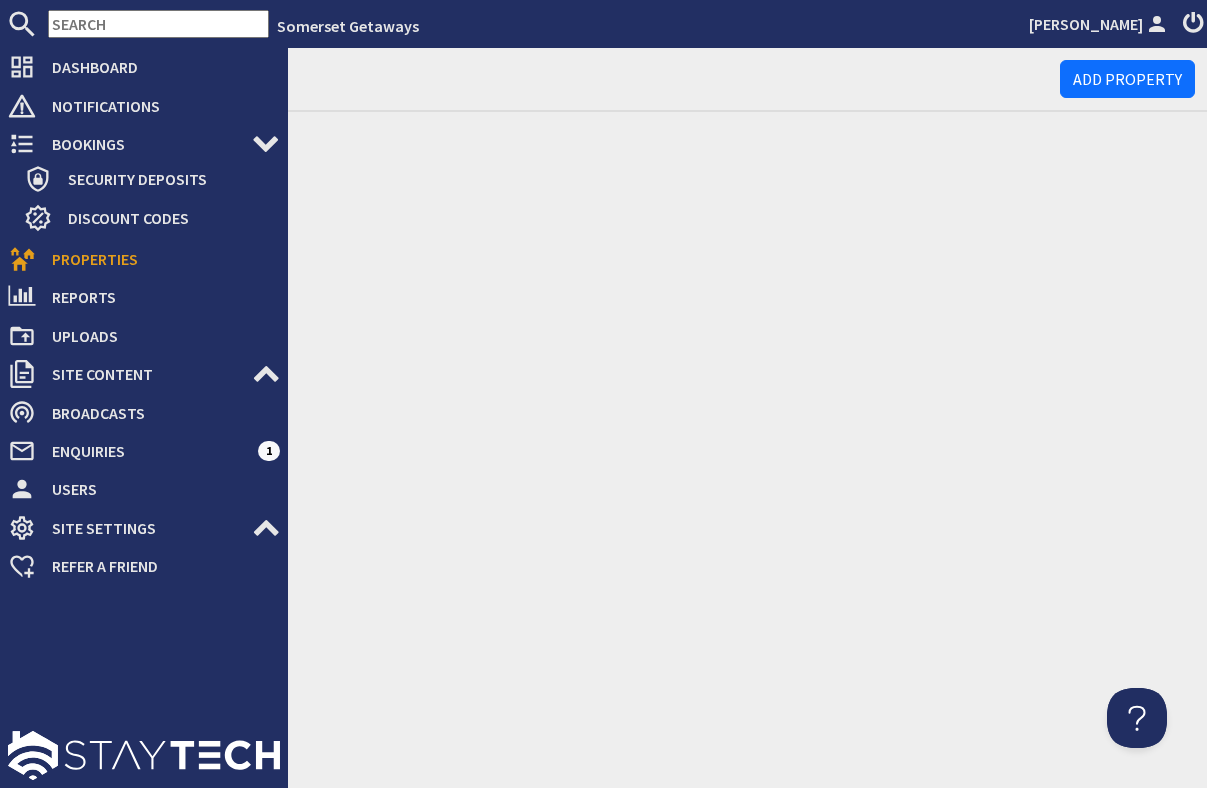 scroll, scrollTop: 0, scrollLeft: 0, axis: both 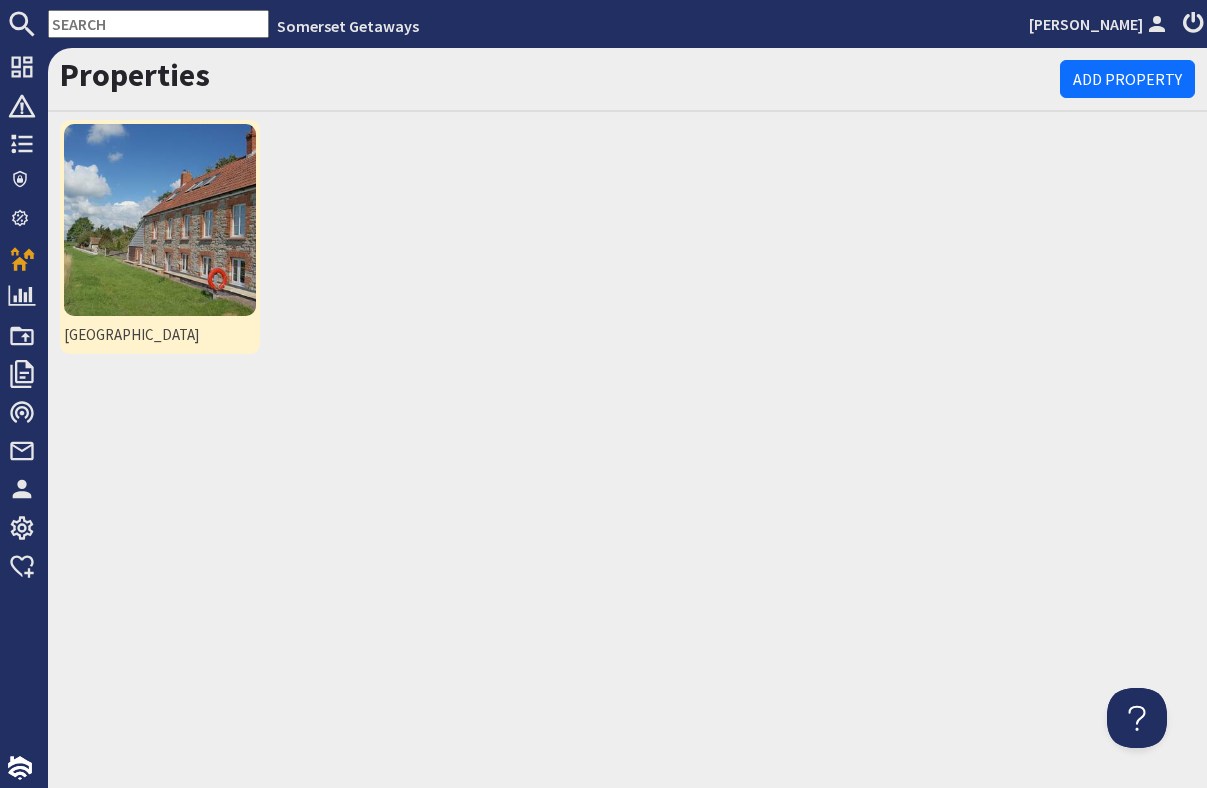click at bounding box center (160, 220) 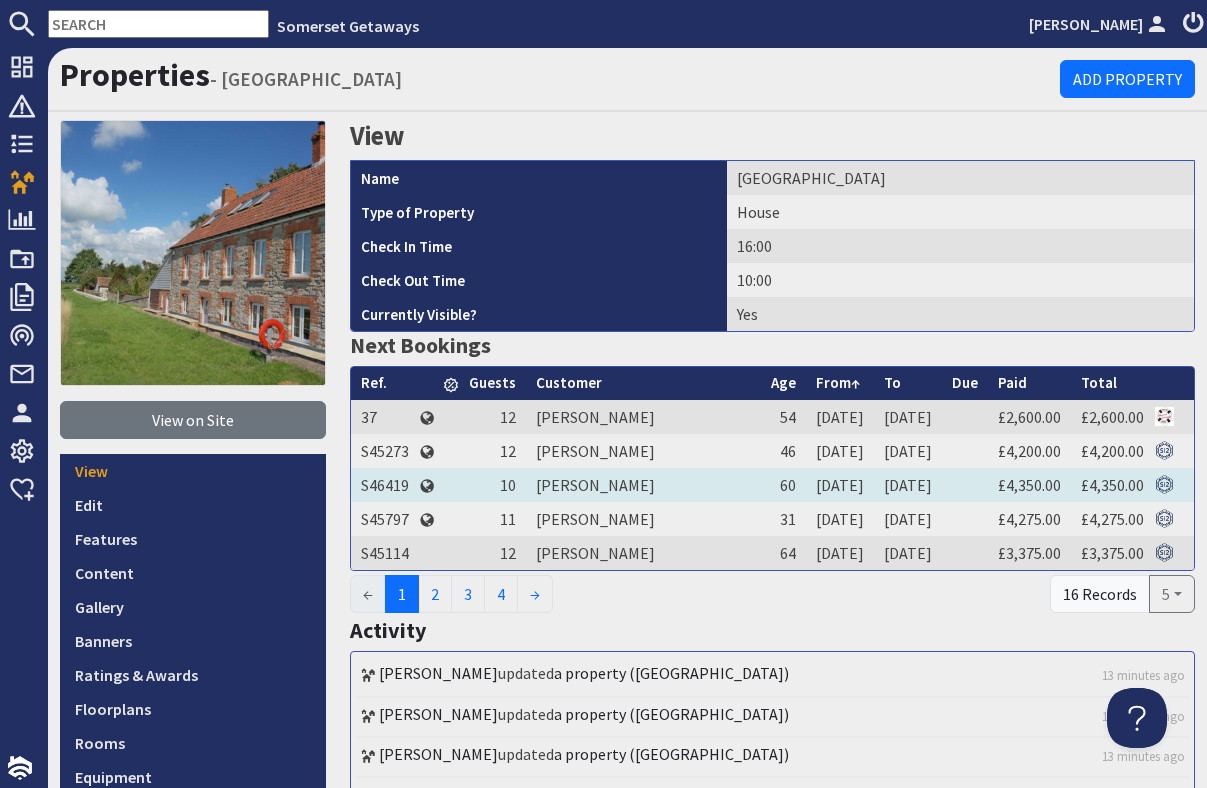 scroll, scrollTop: 0, scrollLeft: 0, axis: both 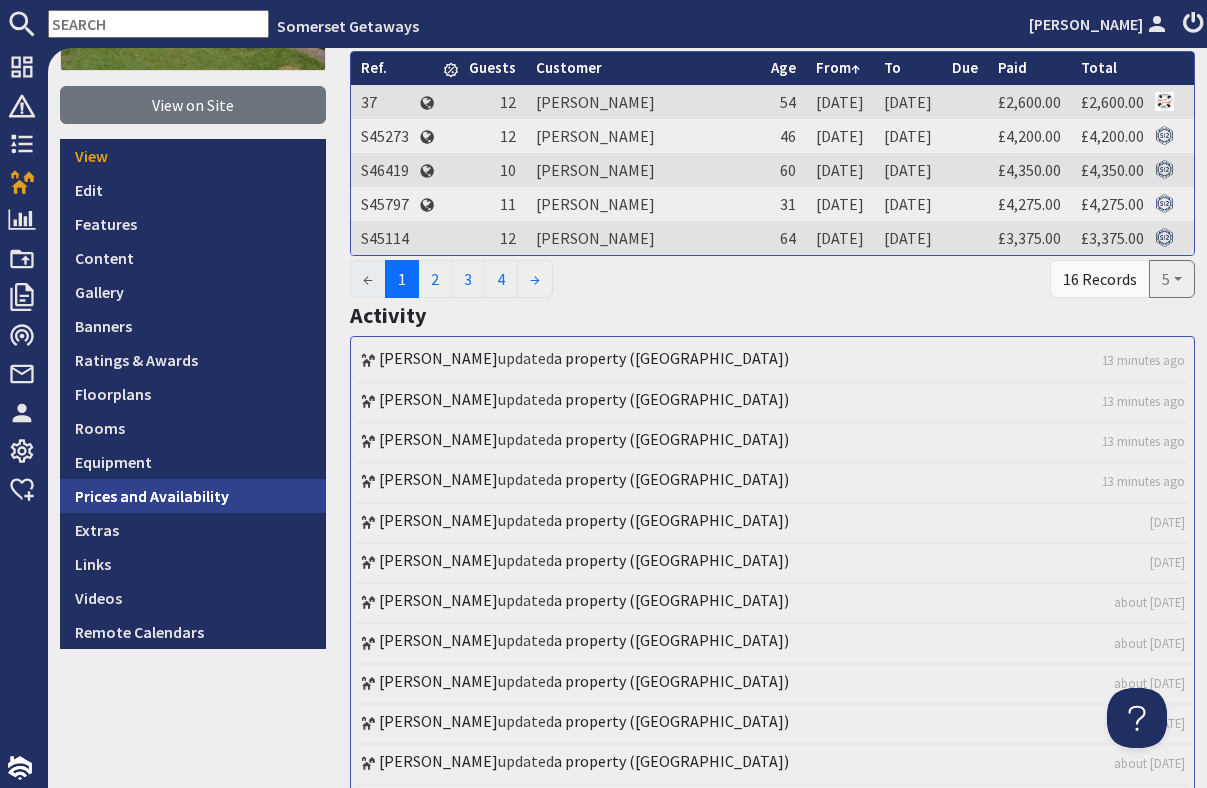 click on "Prices and Availability" at bounding box center (193, 496) 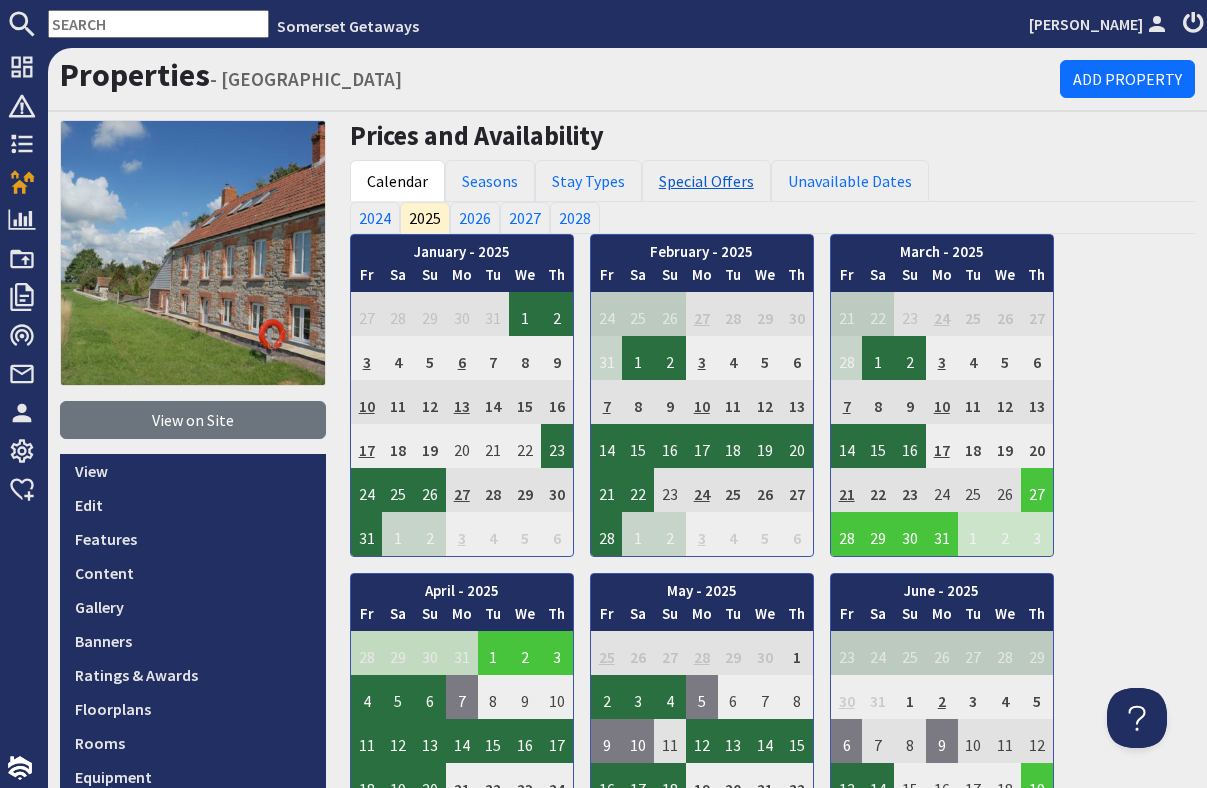 scroll, scrollTop: 0, scrollLeft: 0, axis: both 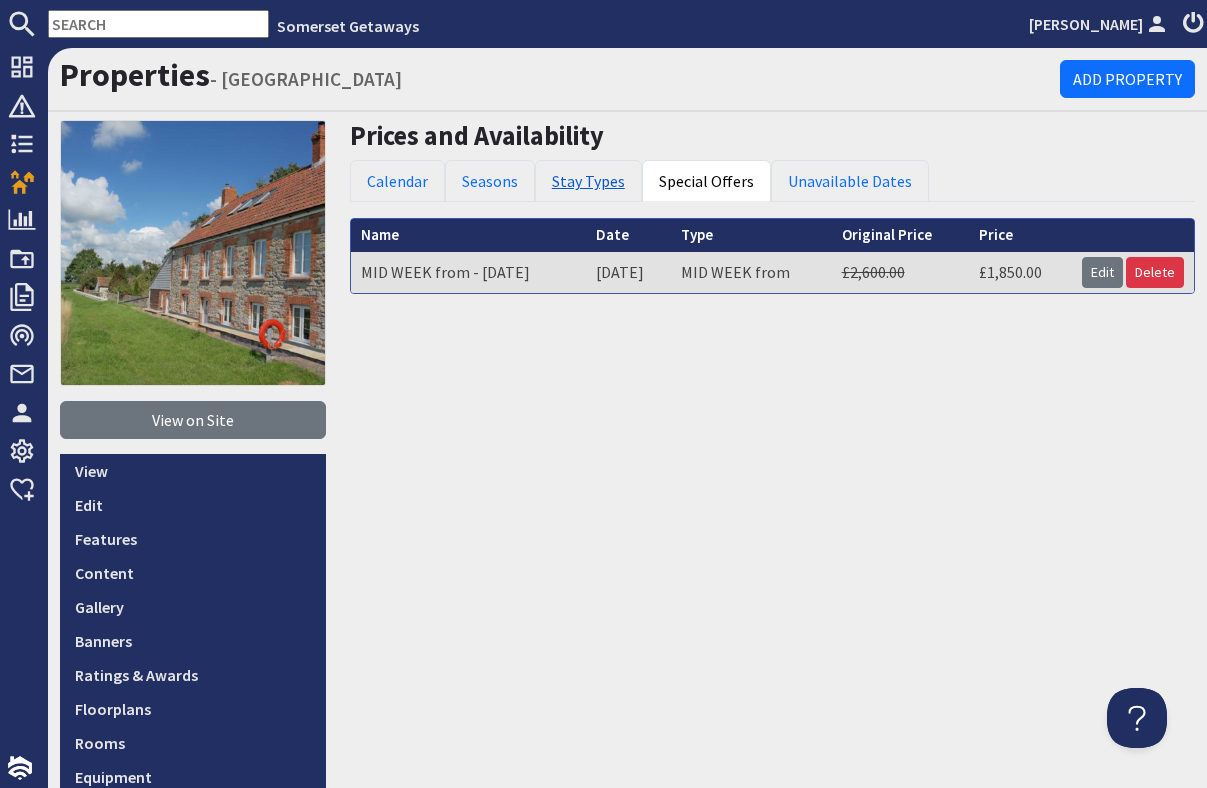 click on "Stay Types" at bounding box center [588, 181] 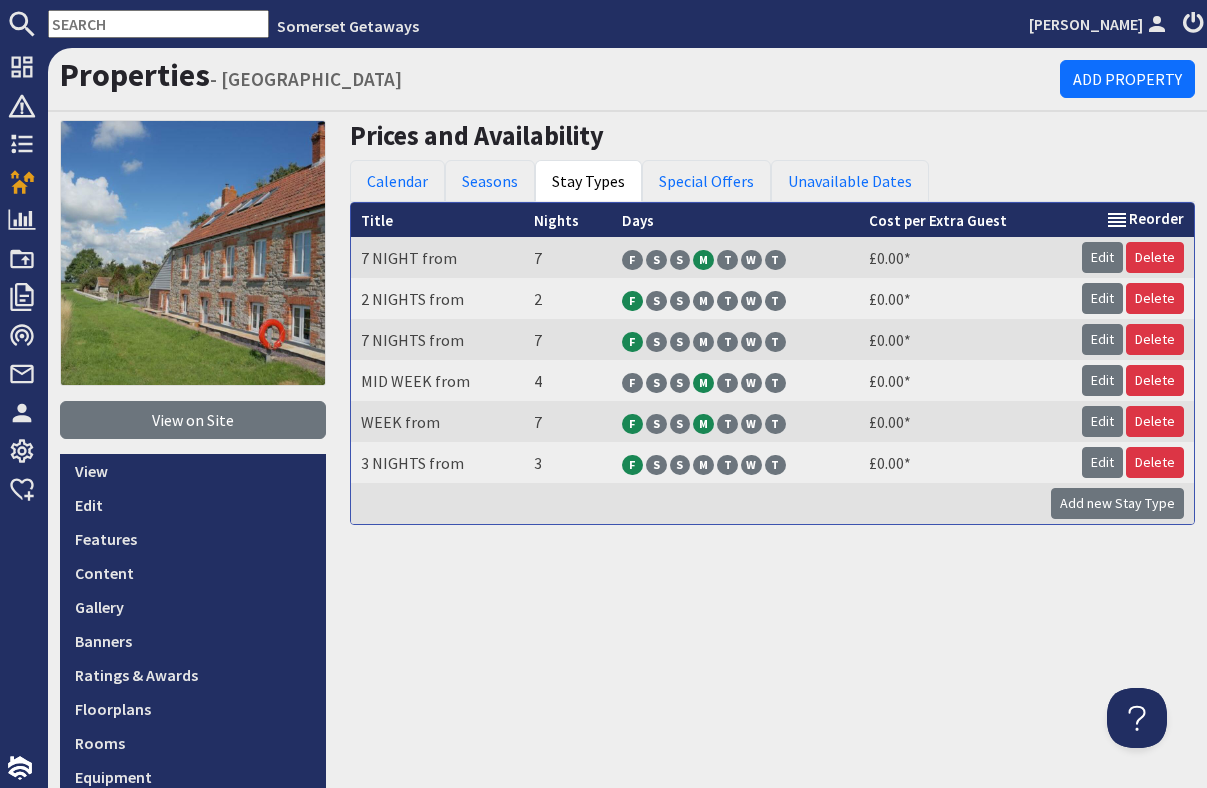 scroll, scrollTop: 0, scrollLeft: 0, axis: both 